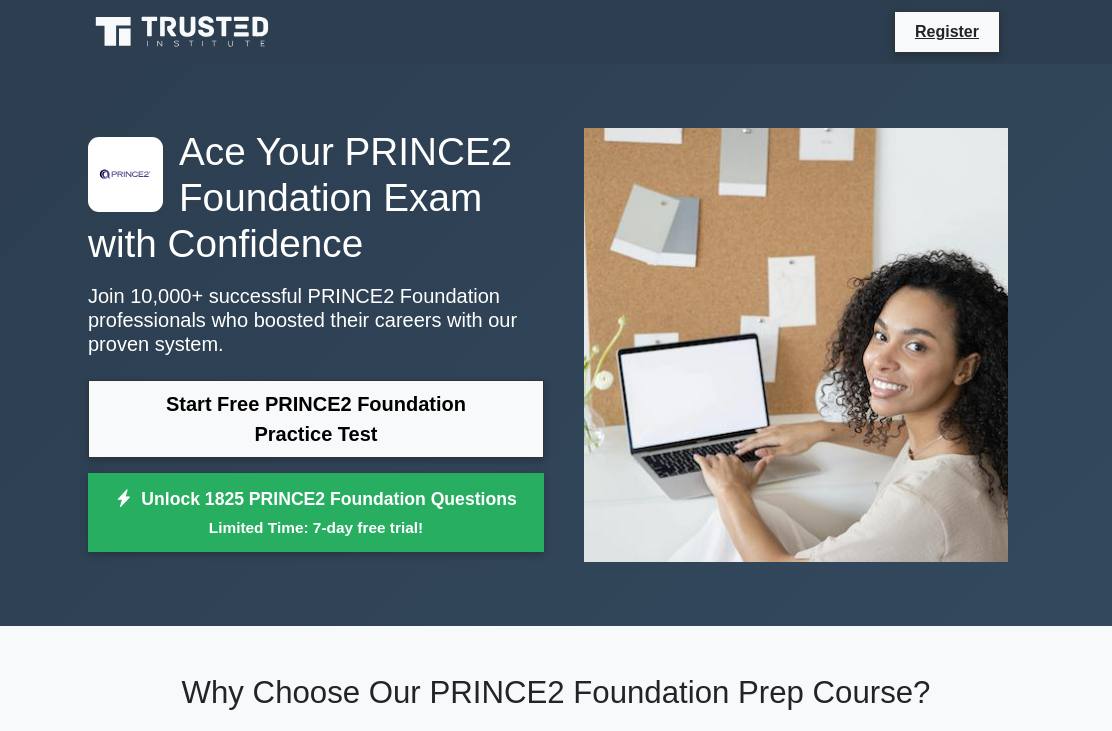 scroll, scrollTop: 0, scrollLeft: 0, axis: both 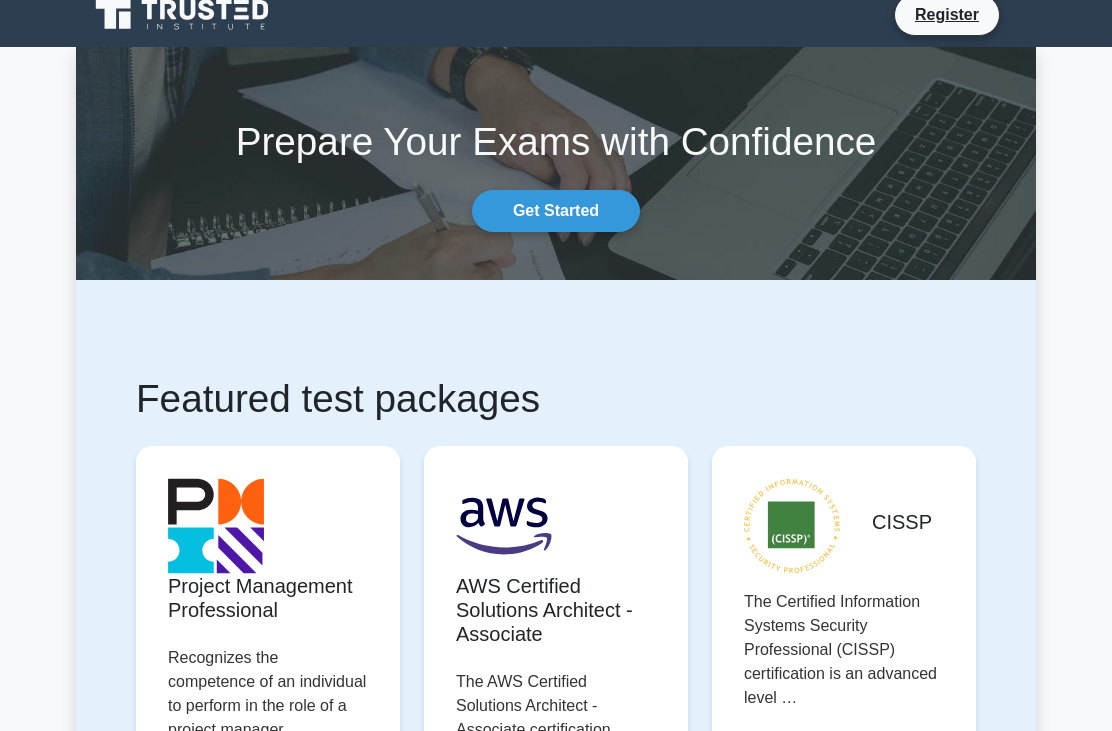 click on "Get Started" at bounding box center [556, 211] 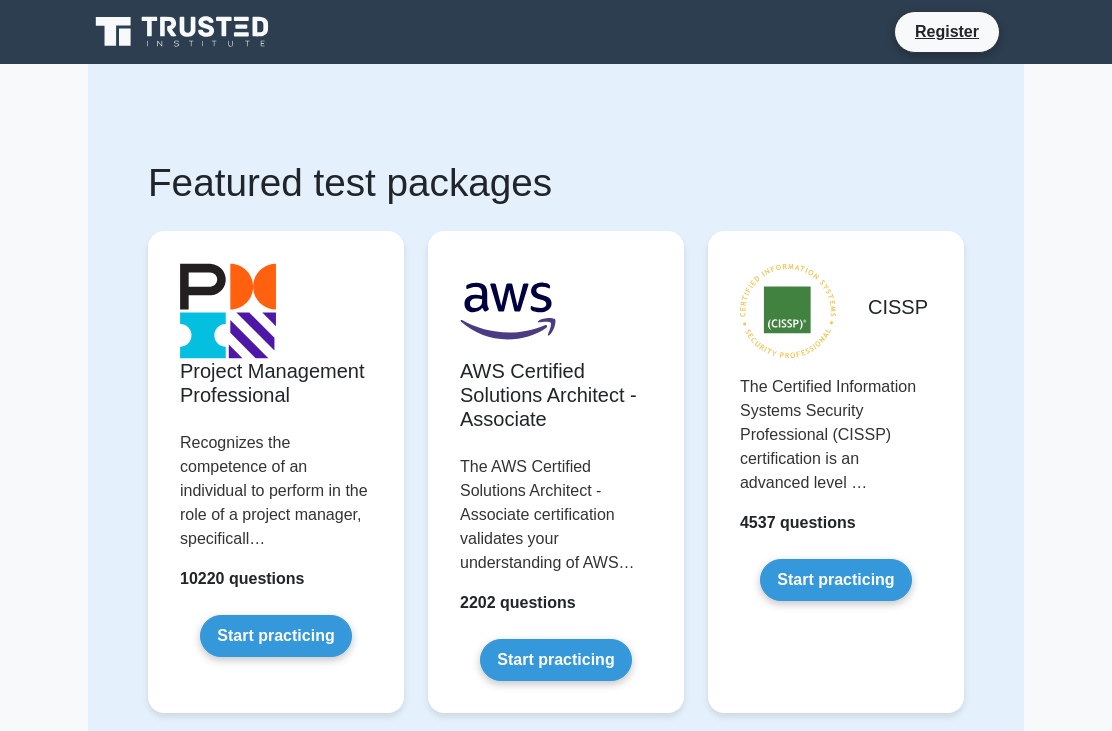 scroll, scrollTop: 0, scrollLeft: 0, axis: both 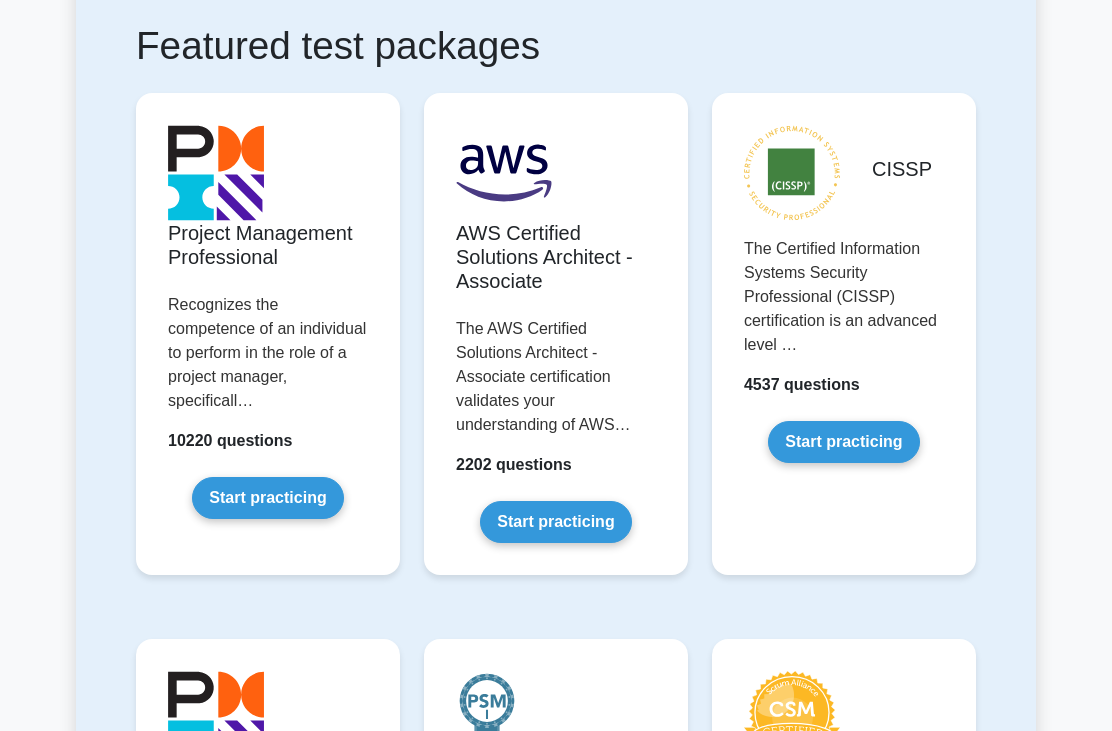 click on "Start practicing" at bounding box center (267, 498) 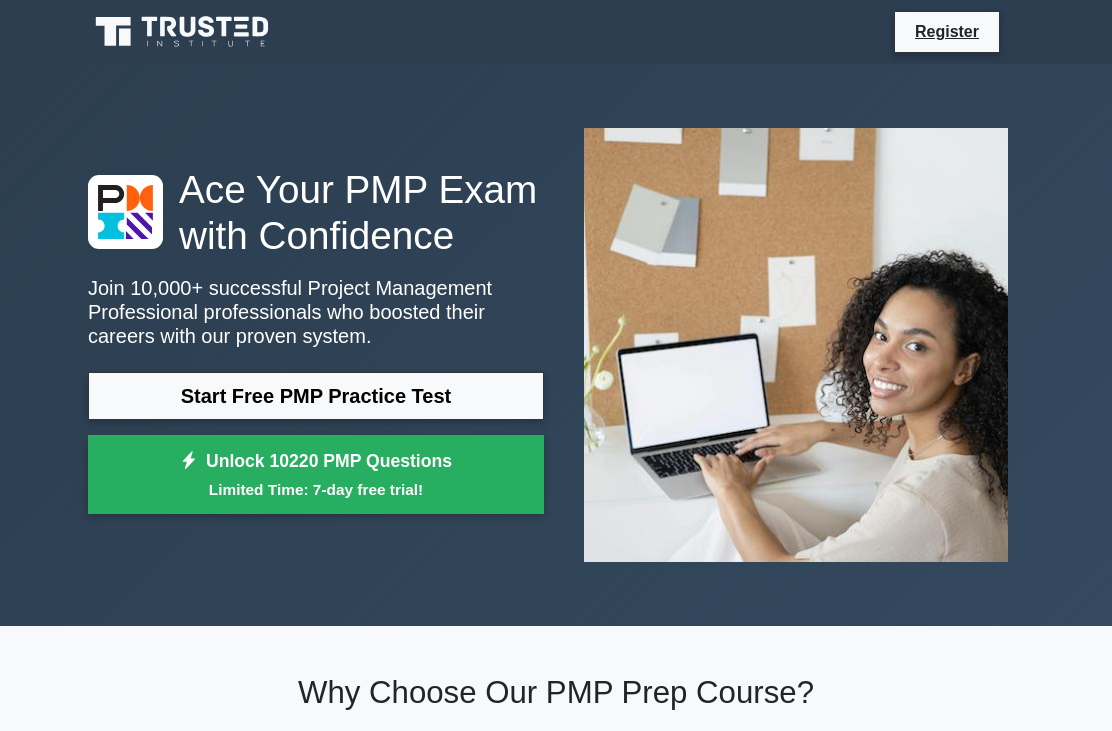scroll, scrollTop: 0, scrollLeft: 0, axis: both 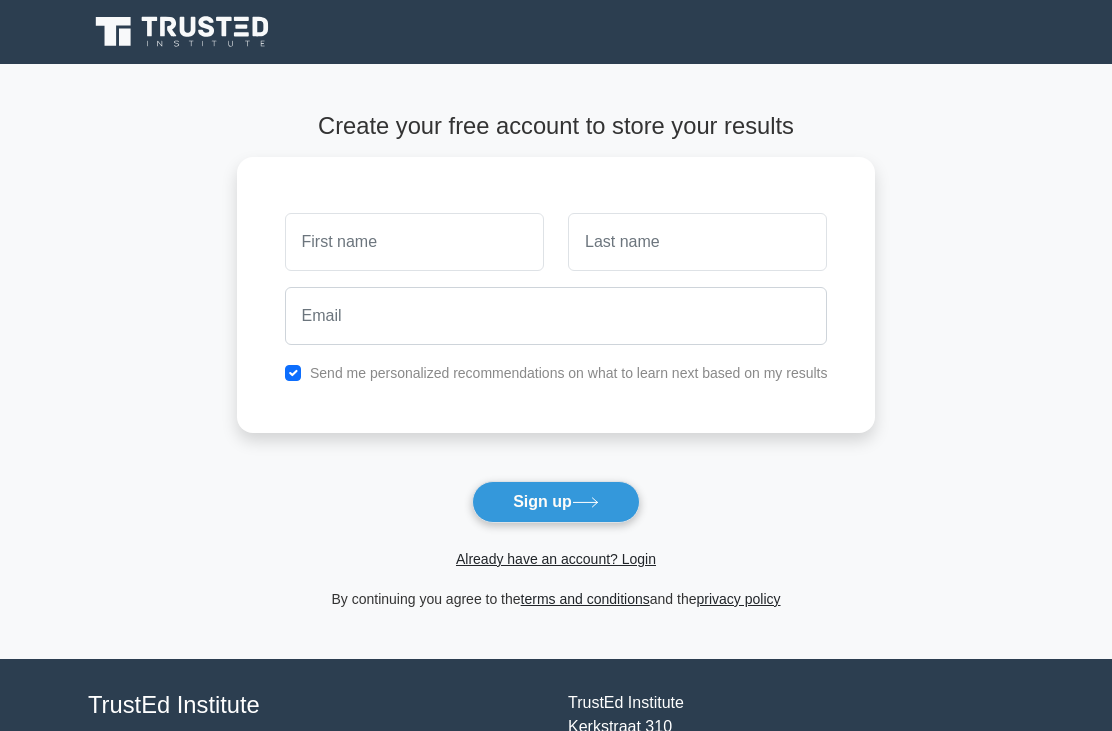 click on "Already have an account? Login" at bounding box center [556, 559] 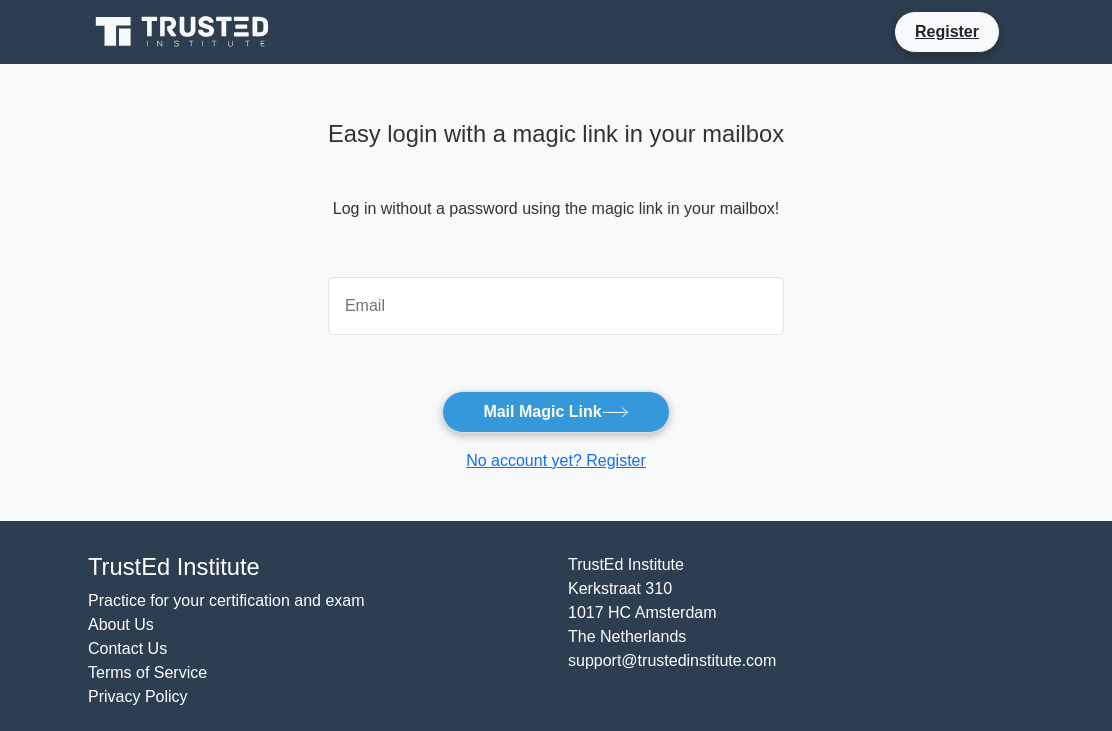 scroll, scrollTop: 0, scrollLeft: 0, axis: both 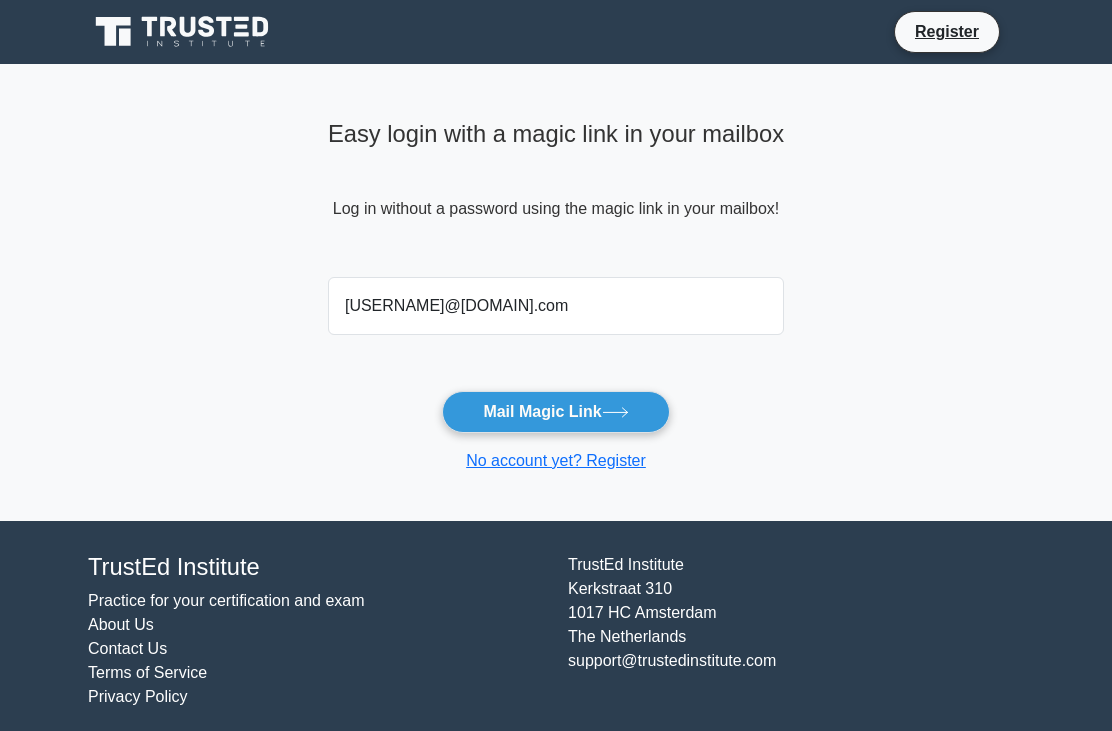 type on "[USERNAME]@[DOMAIN].com" 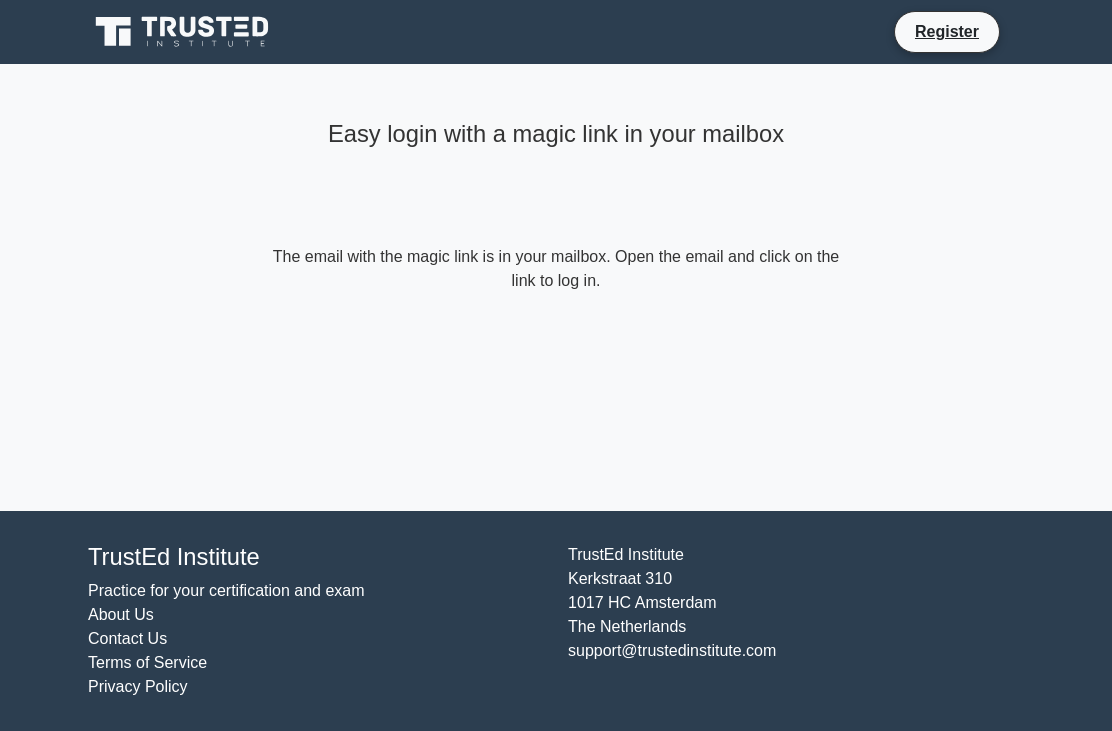 scroll, scrollTop: 0, scrollLeft: 0, axis: both 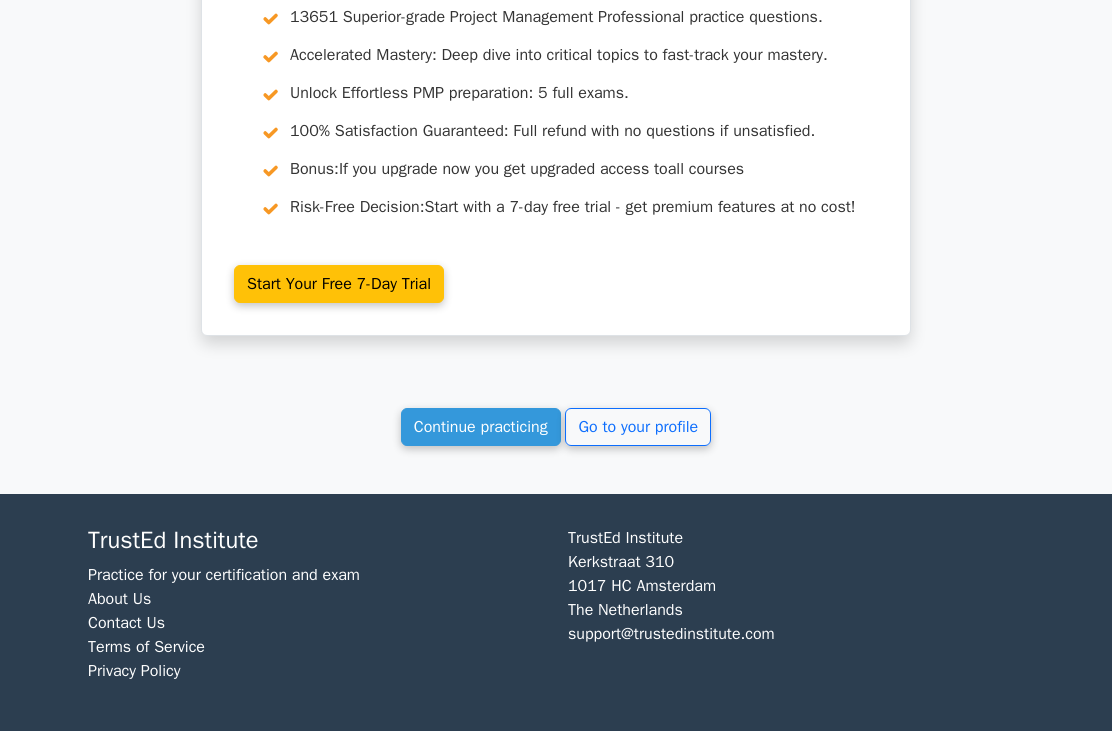 click on "Continue practicing" at bounding box center (481, 427) 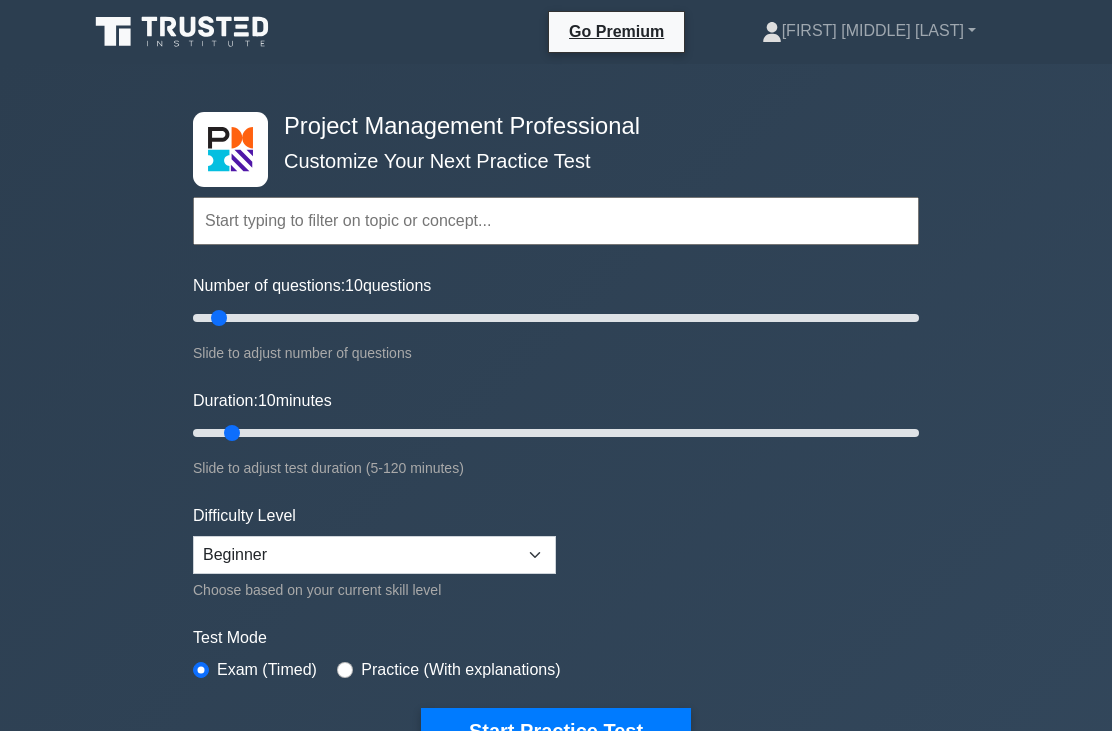 scroll, scrollTop: 0, scrollLeft: 0, axis: both 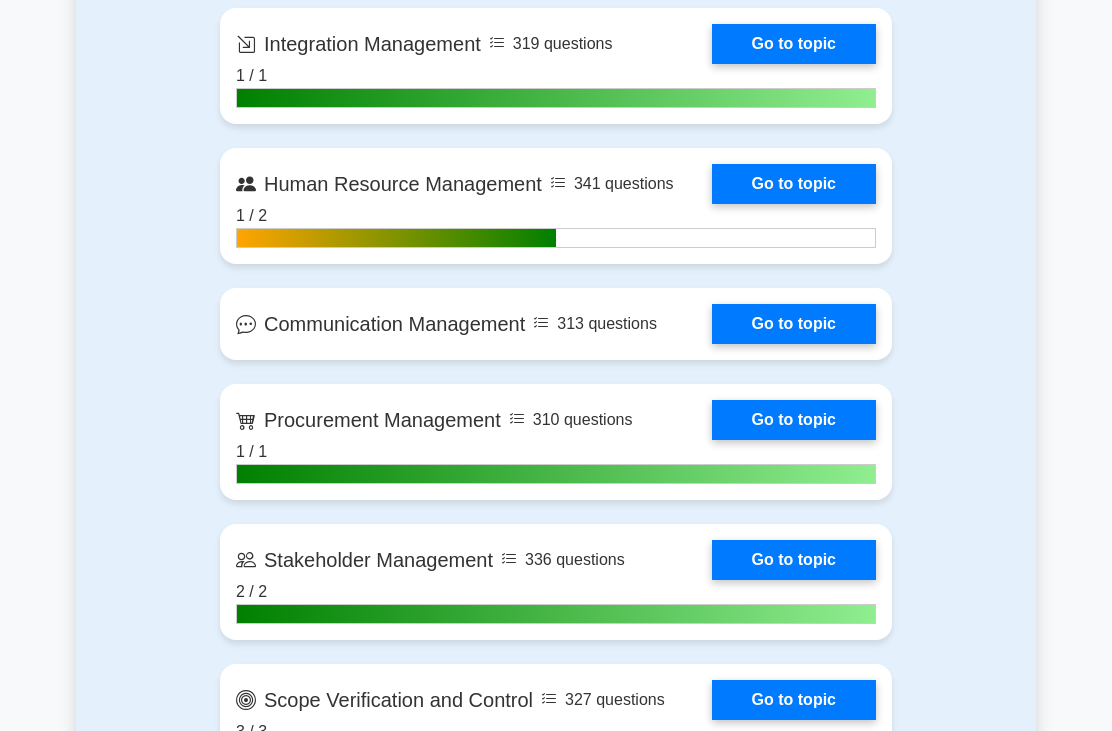 click on "Go to topic" at bounding box center [794, 324] 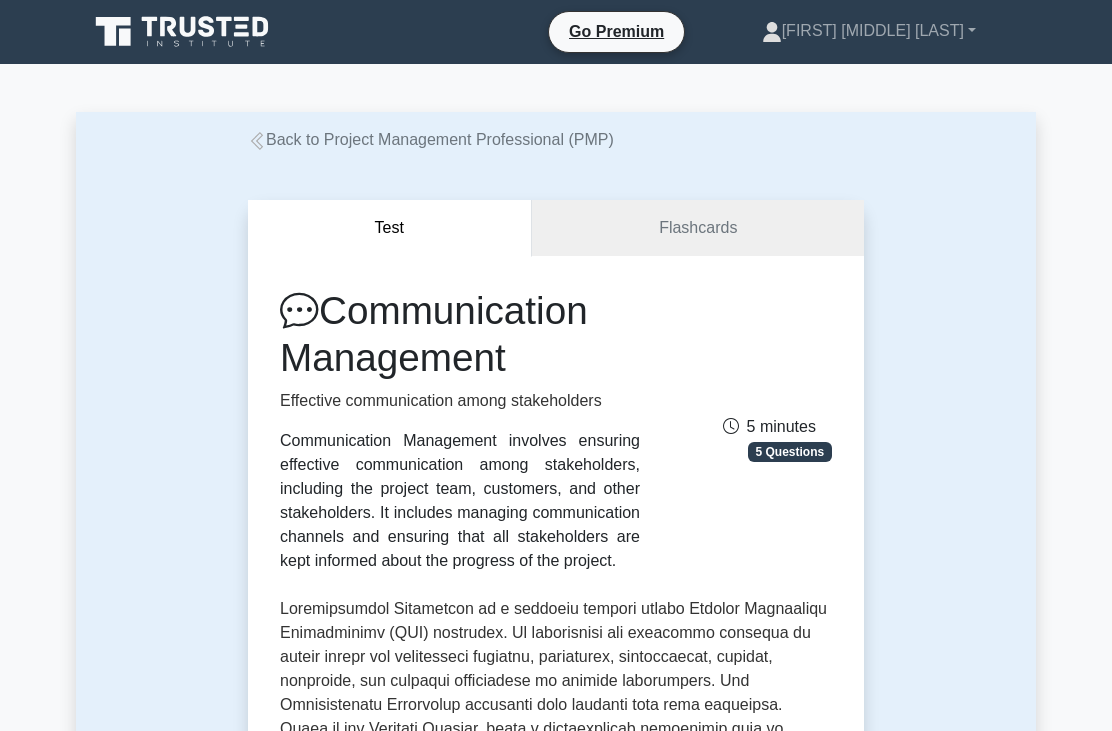 scroll, scrollTop: 0, scrollLeft: 0, axis: both 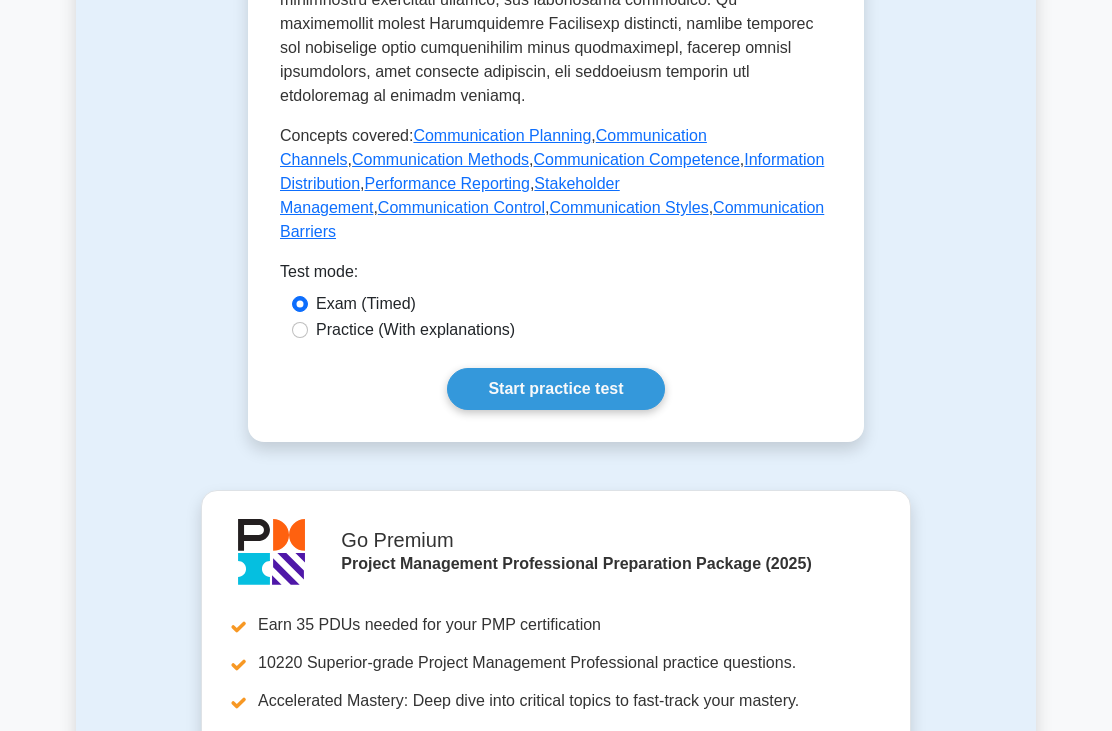click on "Practice (With explanations)" at bounding box center [300, 330] 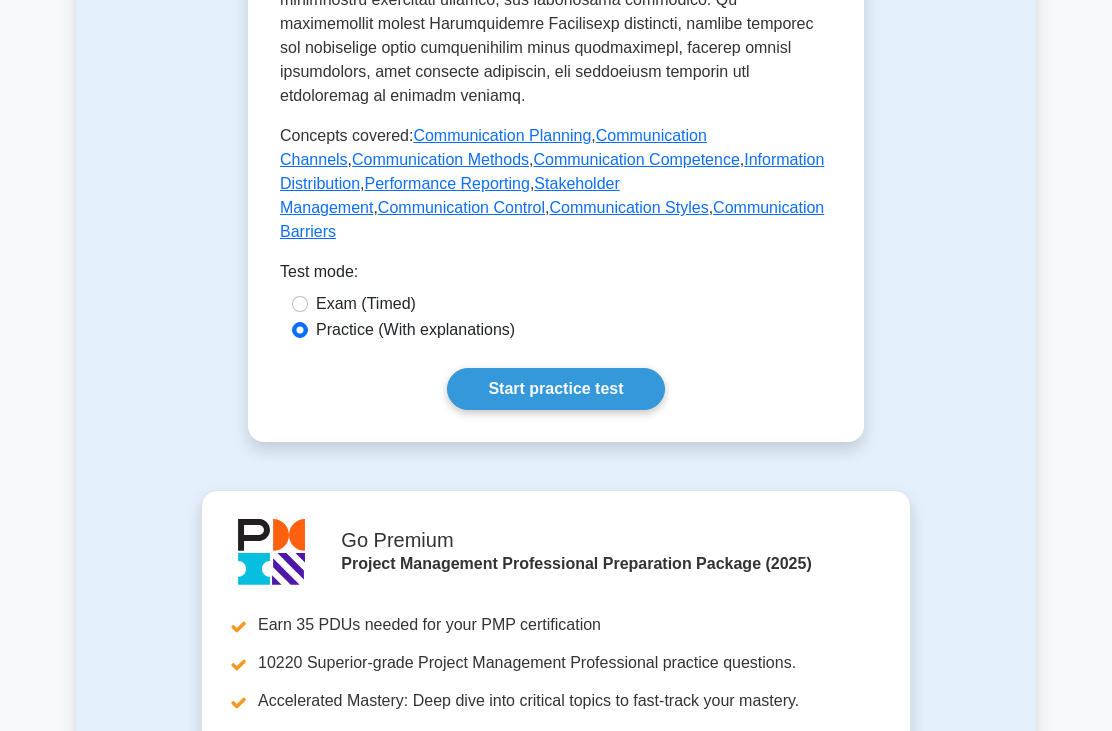 click on "Start practice test" at bounding box center [555, 389] 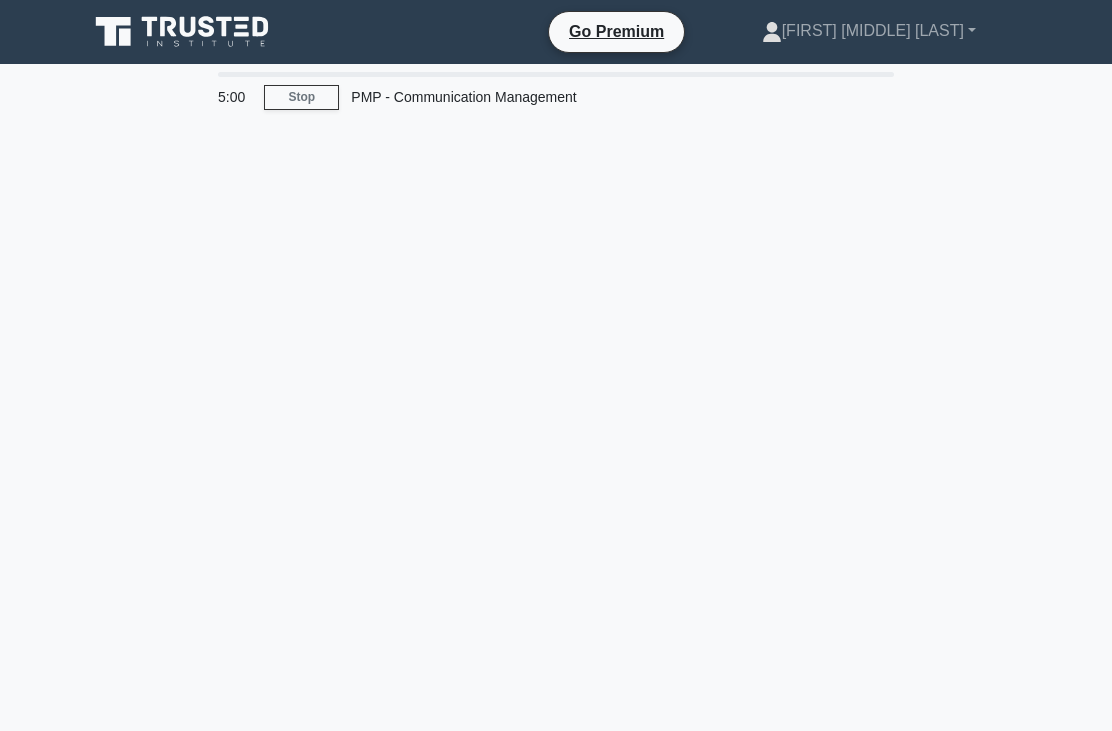 scroll, scrollTop: 0, scrollLeft: 0, axis: both 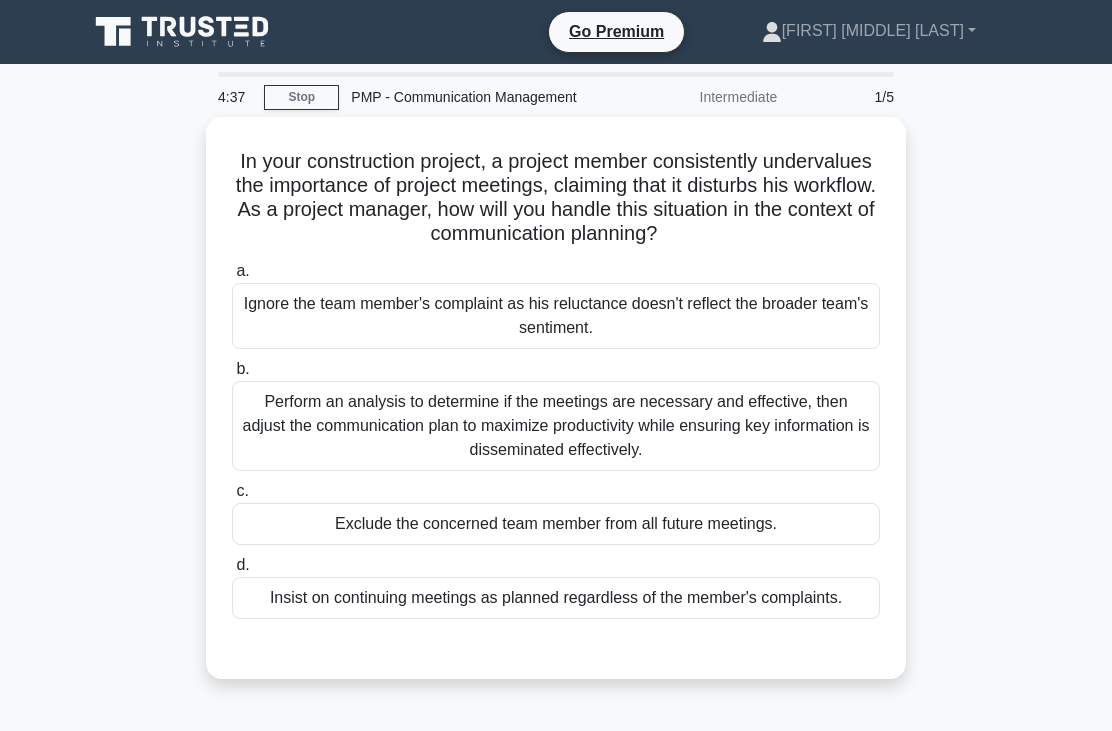 click on "Perform an analysis to determine if the meetings are necessary and effective, then adjust the communication plan to maximize productivity while ensuring key information is disseminated effectively." at bounding box center [556, 426] 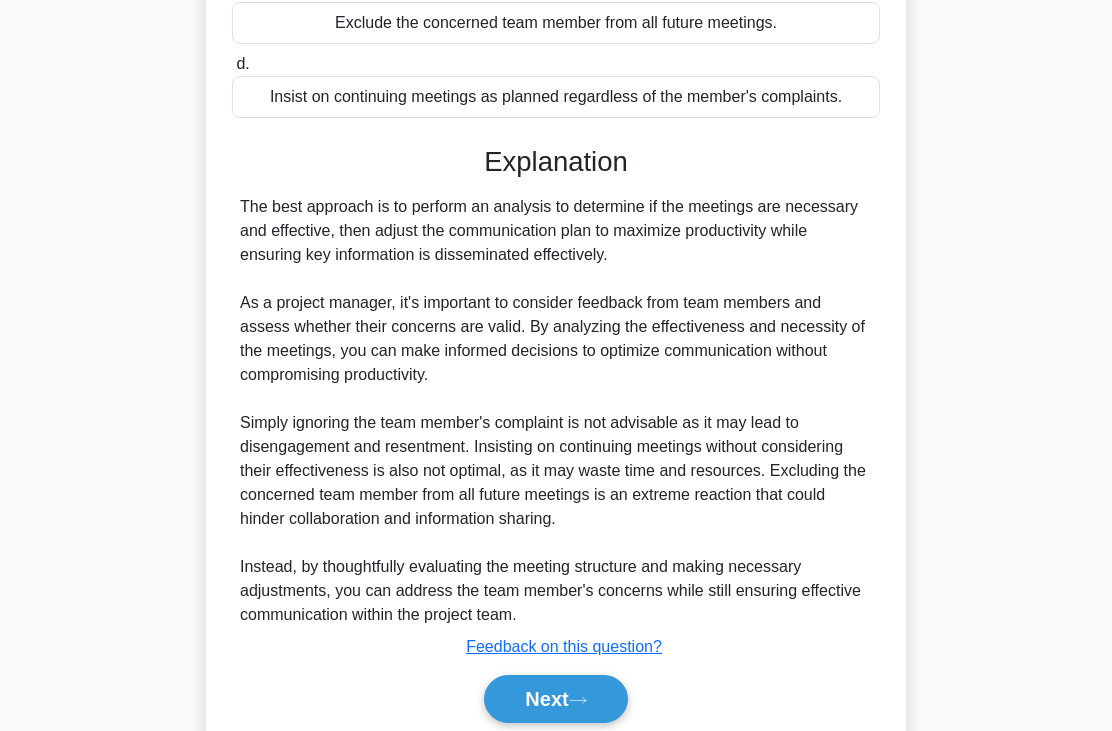 scroll, scrollTop: 501, scrollLeft: 0, axis: vertical 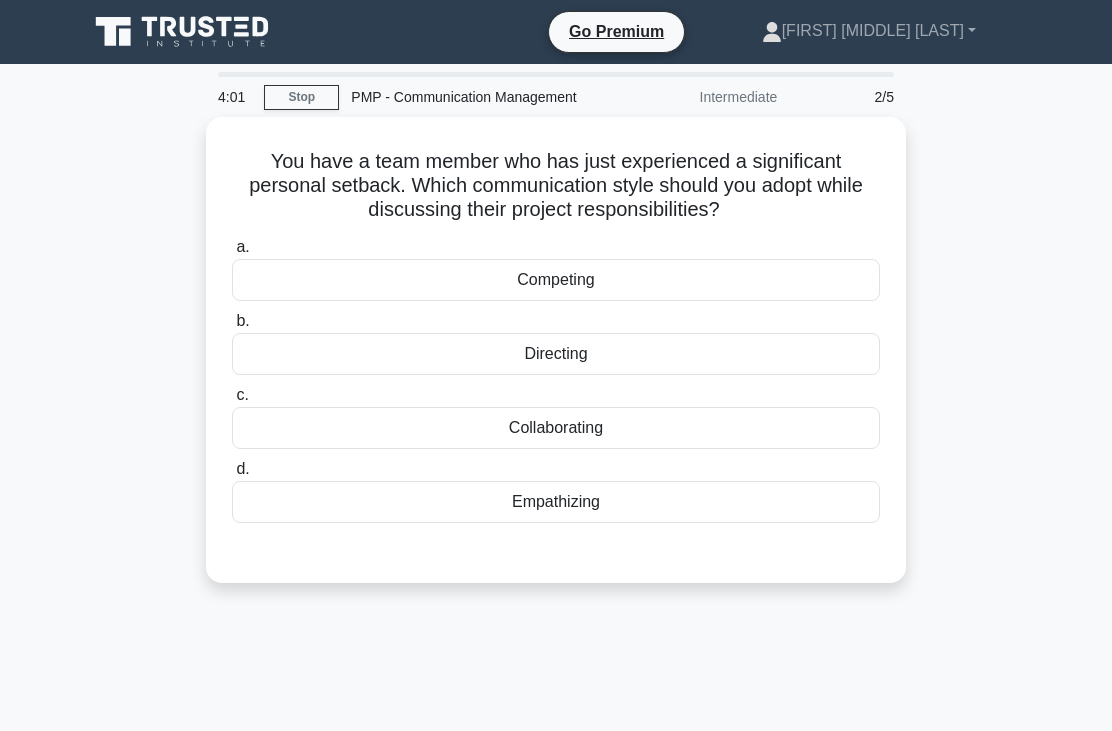 click on "d.
Empathizing" at bounding box center (556, 490) 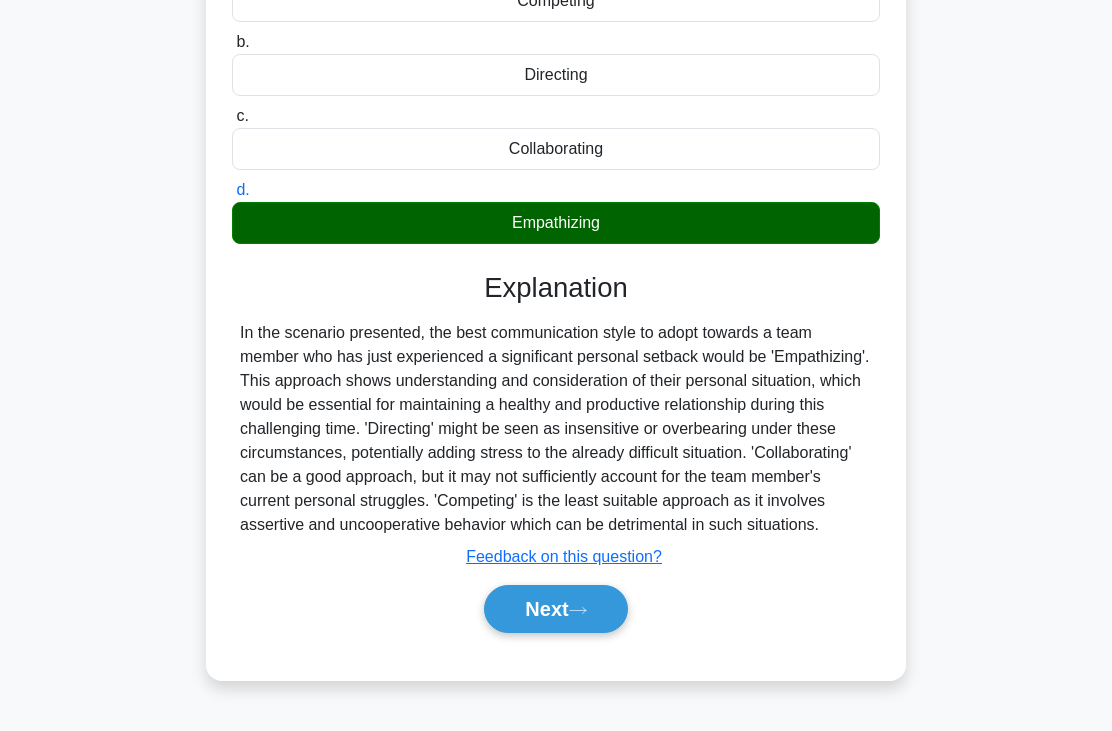 scroll, scrollTop: 285, scrollLeft: 0, axis: vertical 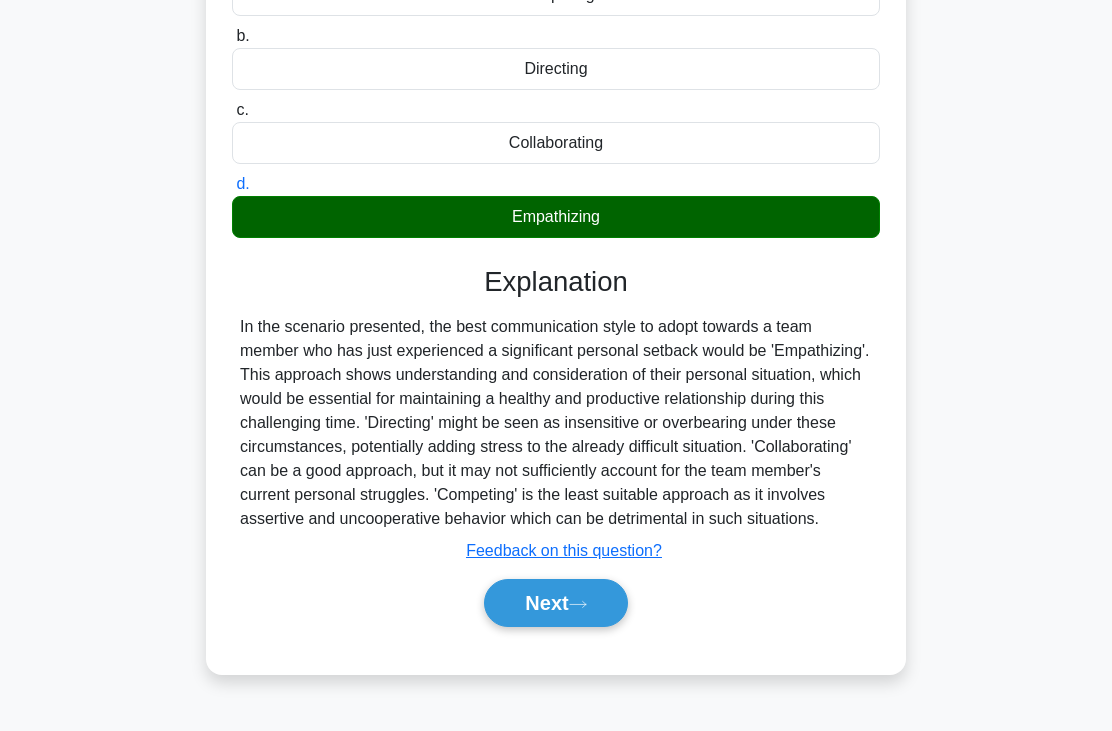 click on "Next" at bounding box center [555, 603] 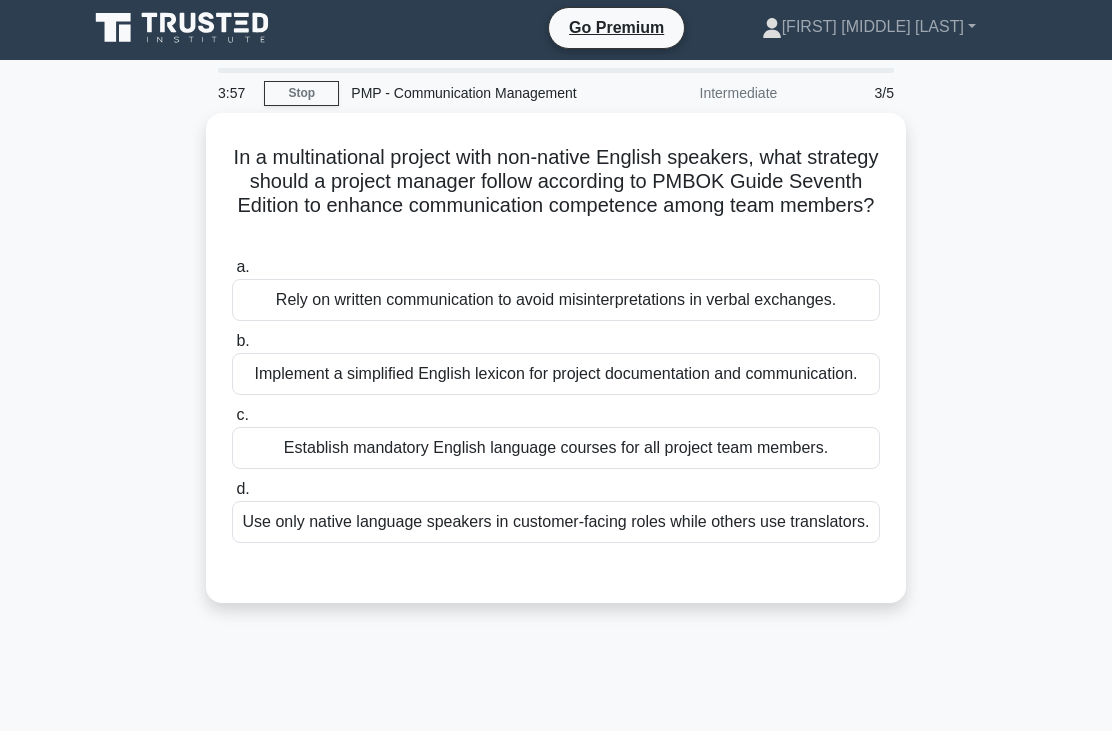 scroll, scrollTop: 0, scrollLeft: 0, axis: both 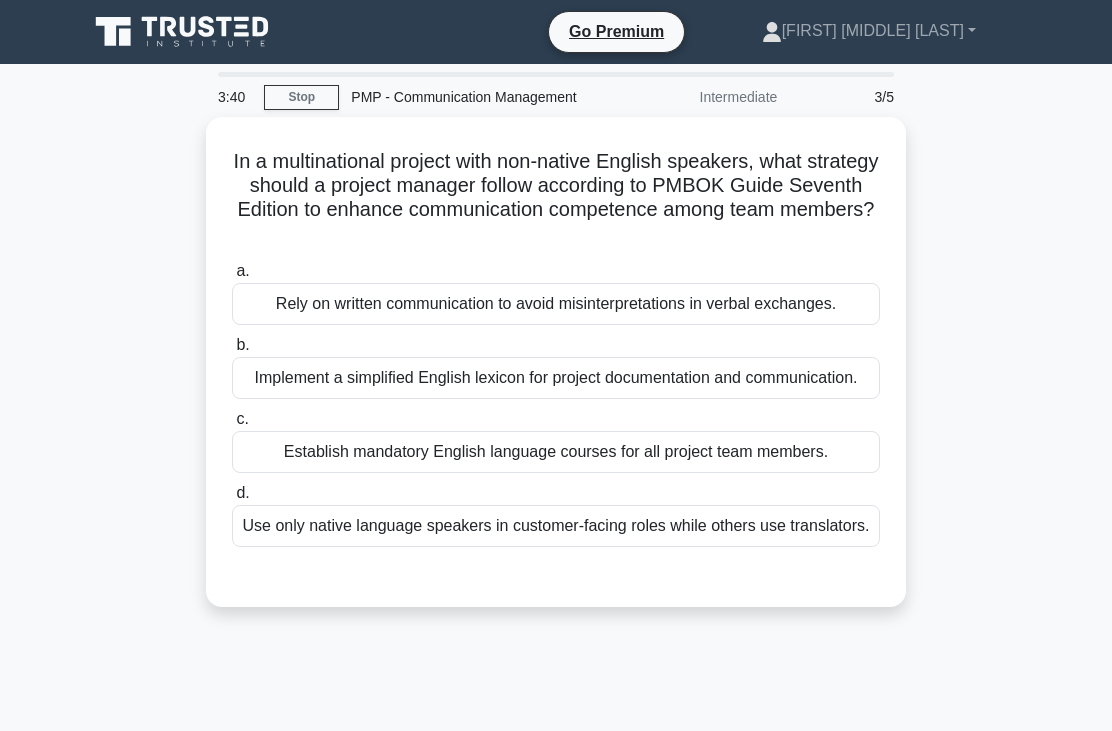 click on "Implement a simplified English lexicon for project documentation and communication." at bounding box center [556, 378] 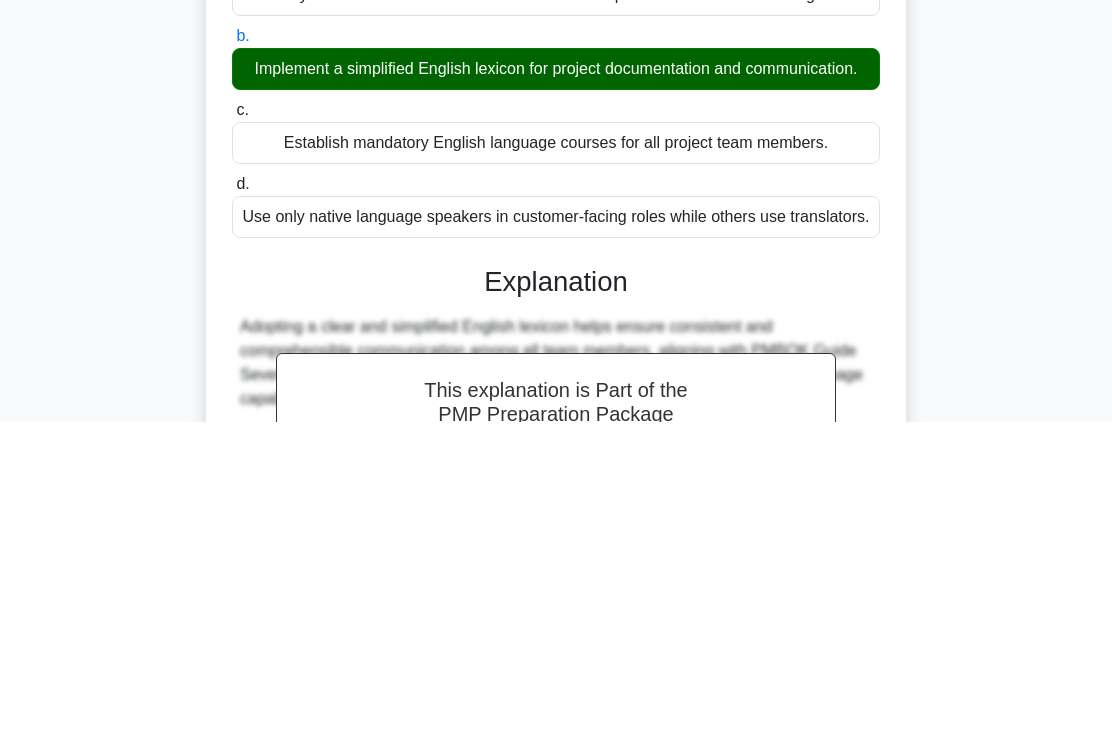 scroll, scrollTop: 317, scrollLeft: 0, axis: vertical 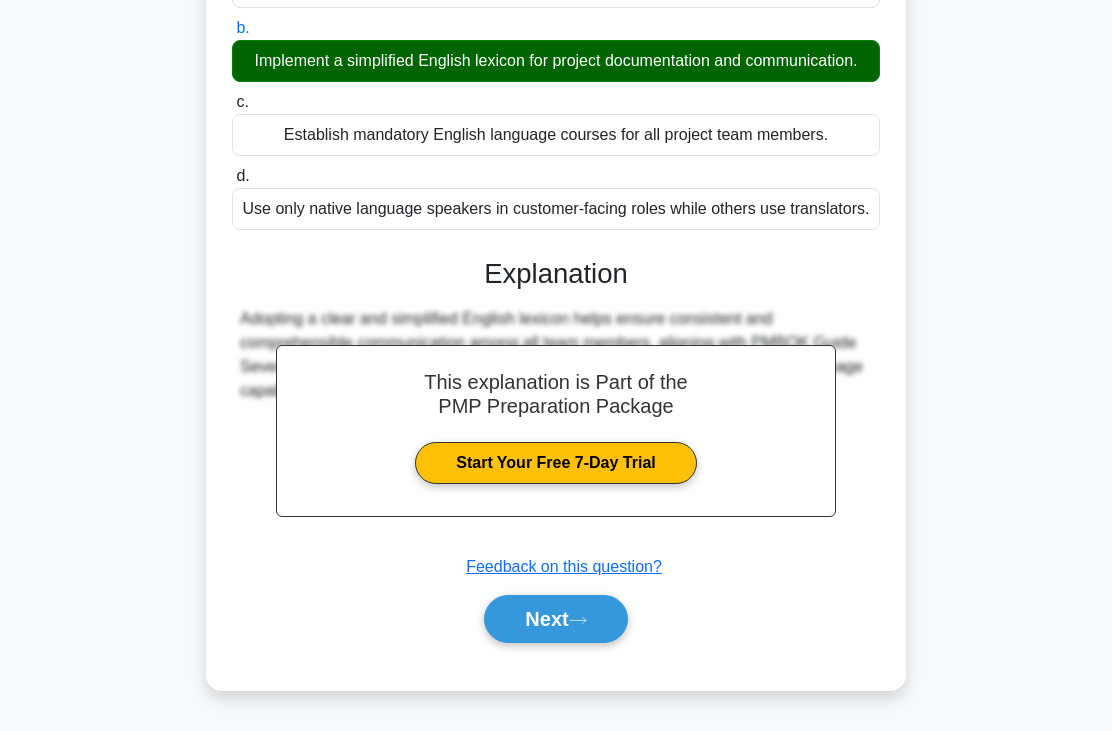 click on "Next" at bounding box center (555, 619) 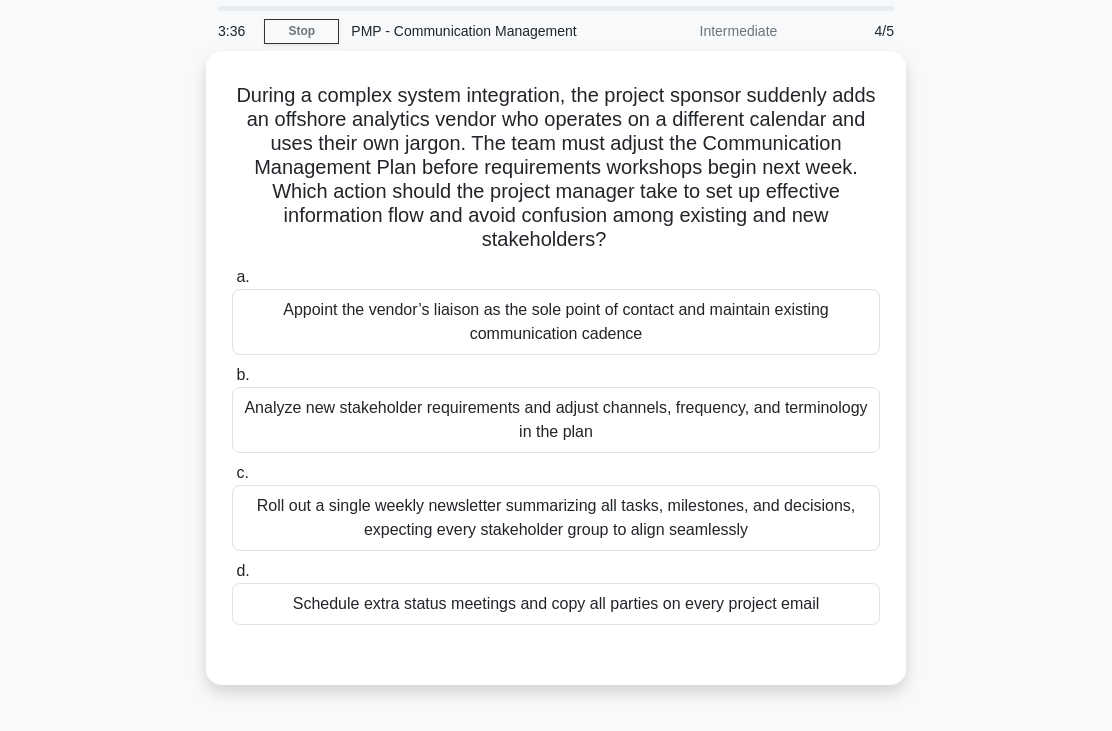 scroll, scrollTop: 64, scrollLeft: 0, axis: vertical 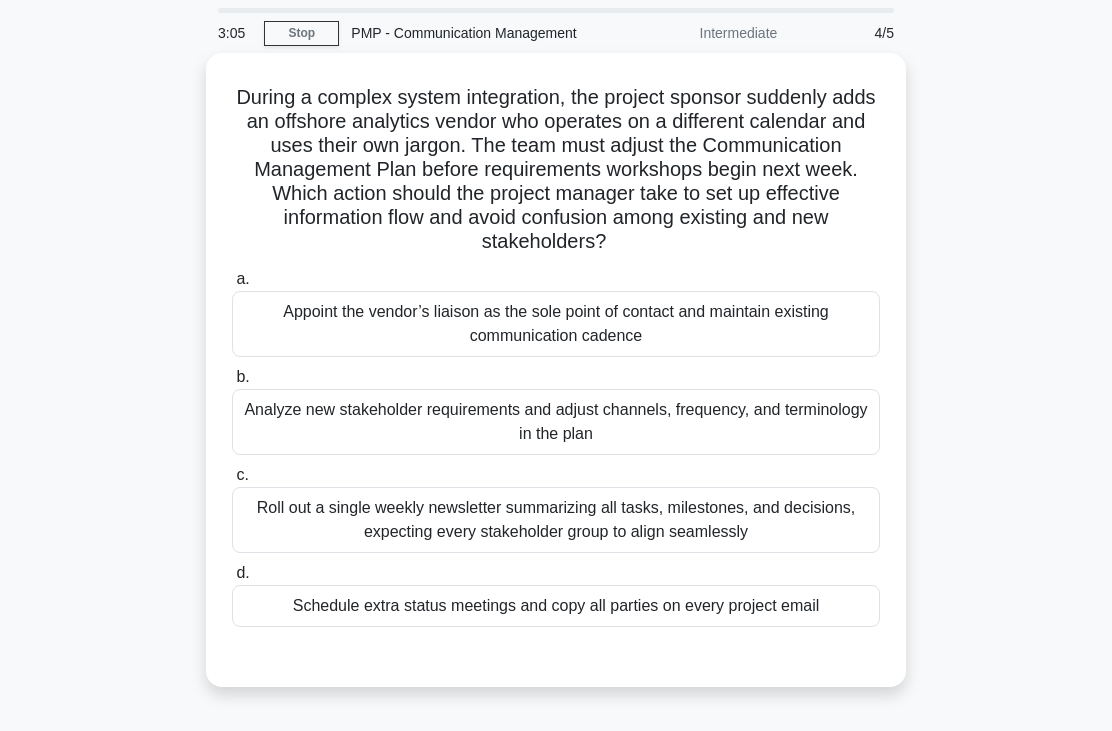 click on "Analyze new stakeholder requirements and adjust channels, frequency, and terminology in the plan" at bounding box center [556, 422] 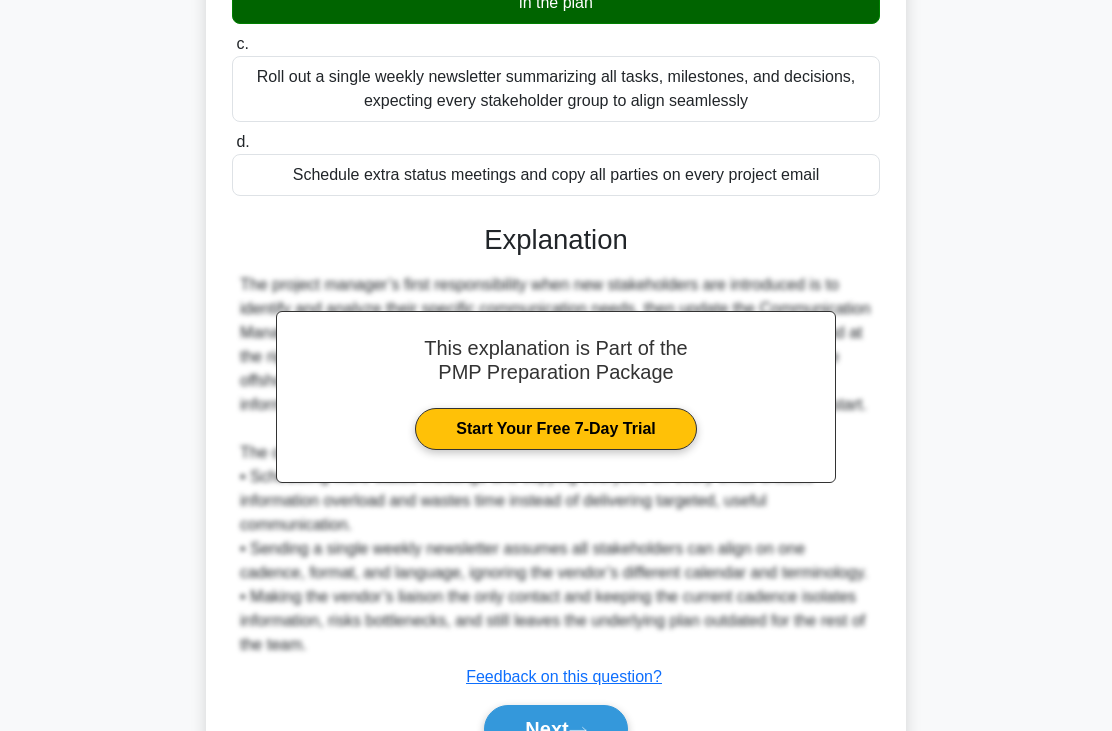 scroll, scrollTop: 581, scrollLeft: 0, axis: vertical 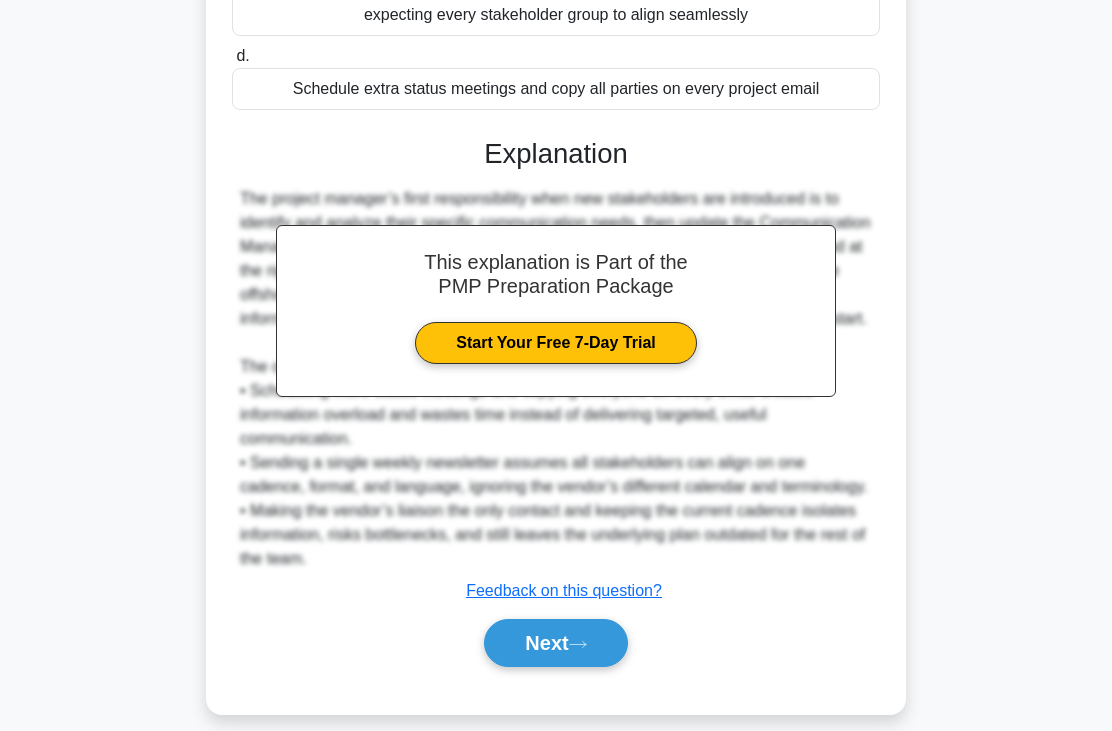 click on "Next" at bounding box center [555, 643] 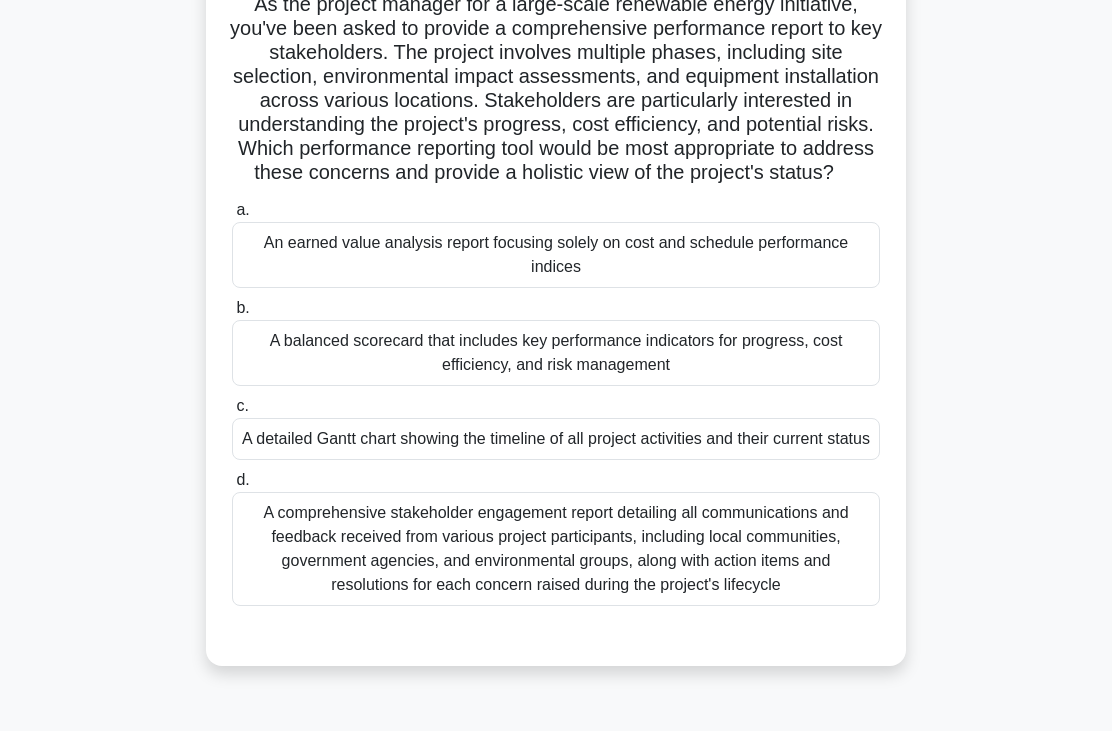 scroll, scrollTop: 158, scrollLeft: 0, axis: vertical 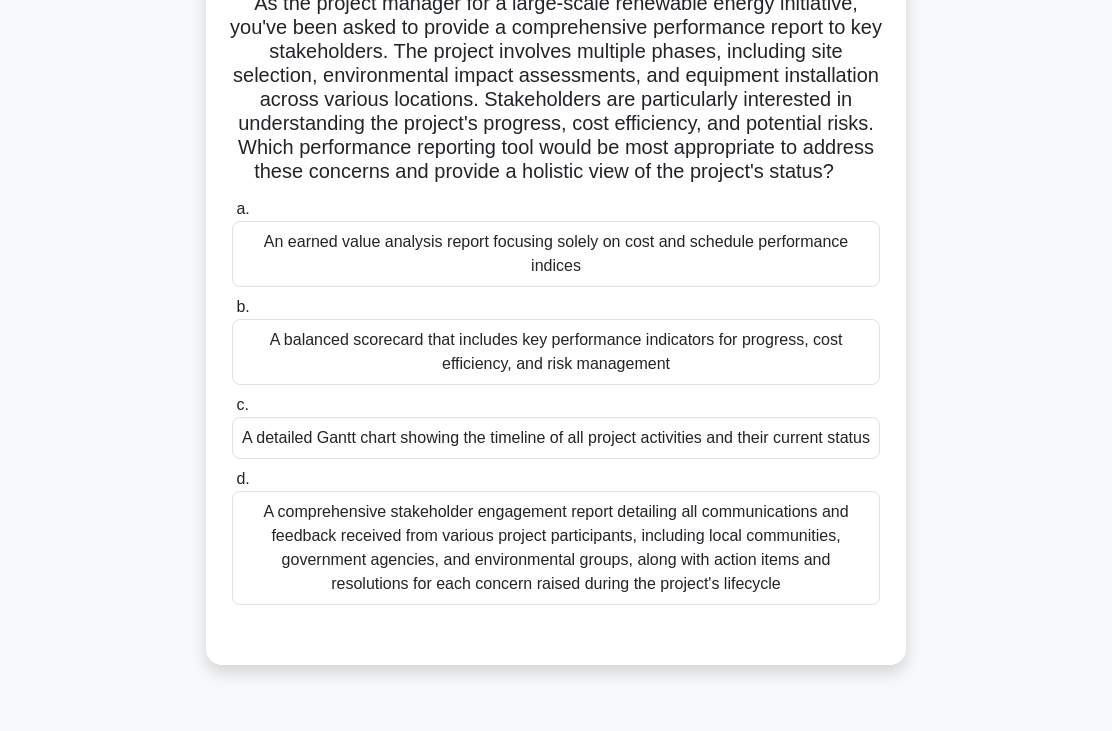 click on "A balanced scorecard that includes key performance indicators for progress, cost efficiency, and risk management" at bounding box center (556, 352) 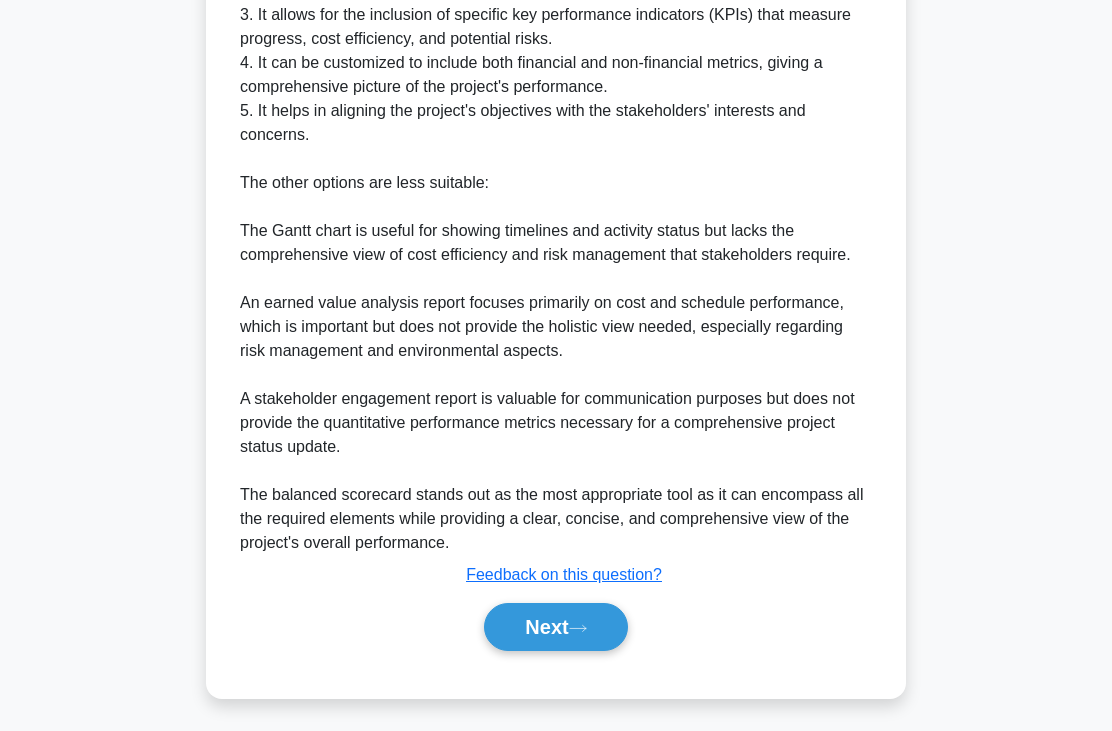 scroll, scrollTop: 1133, scrollLeft: 0, axis: vertical 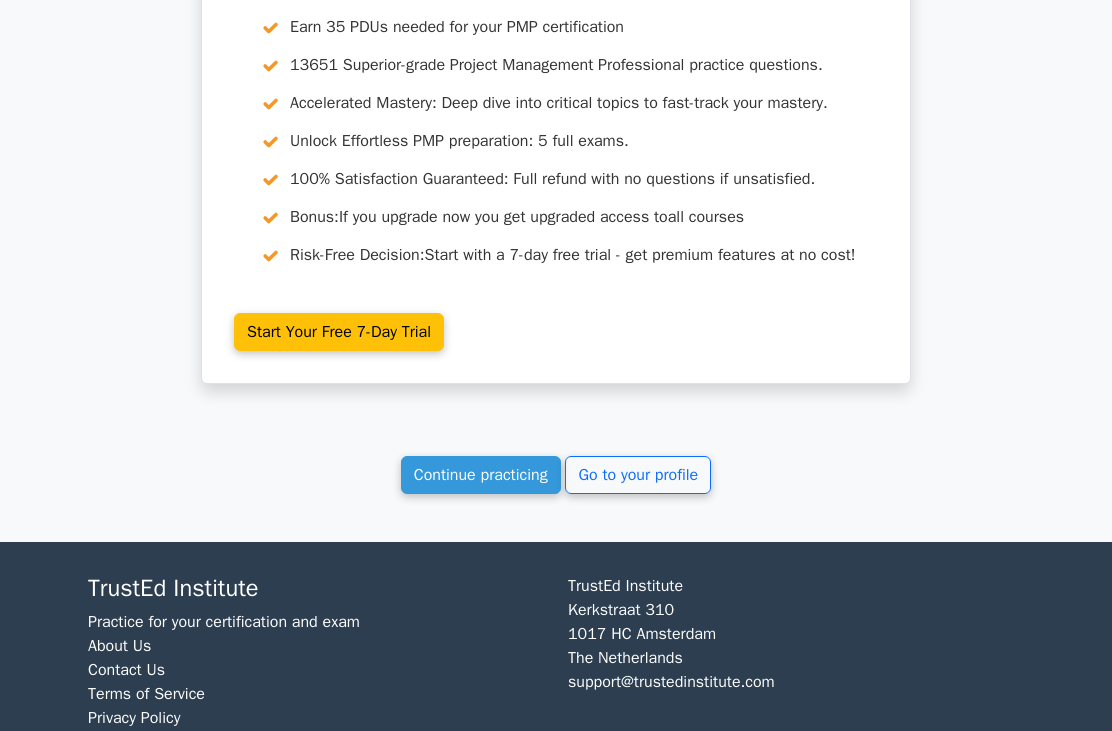 click on "Continue practicing" at bounding box center (481, 475) 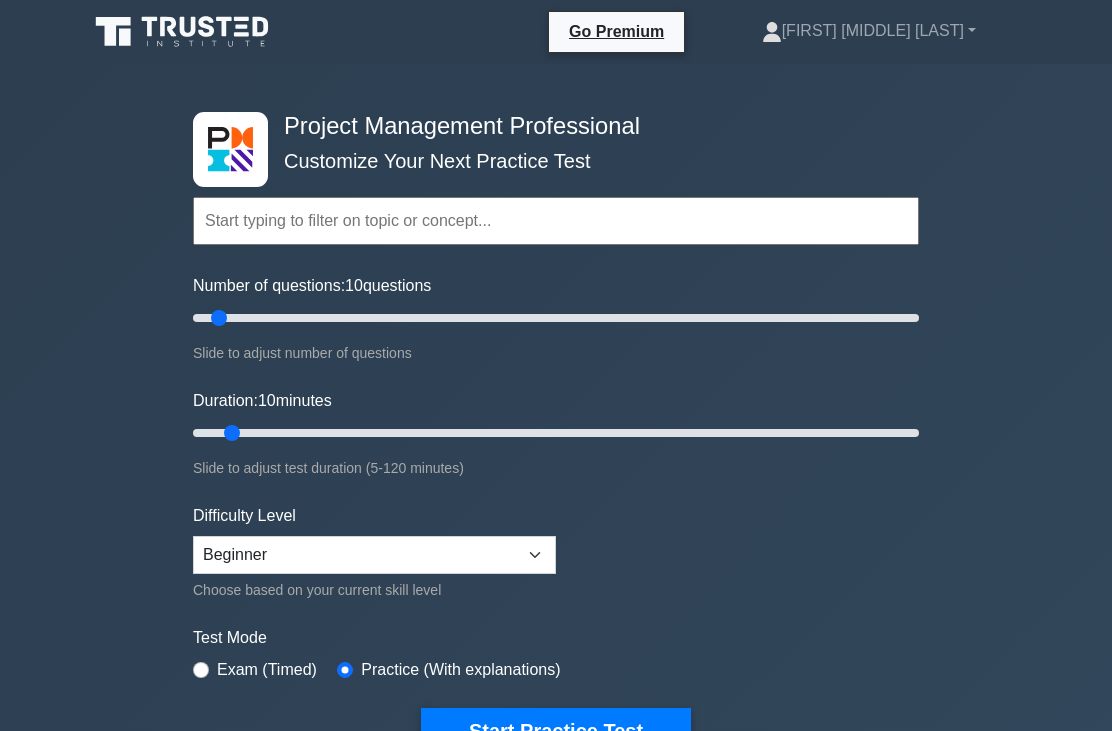 scroll, scrollTop: 0, scrollLeft: 0, axis: both 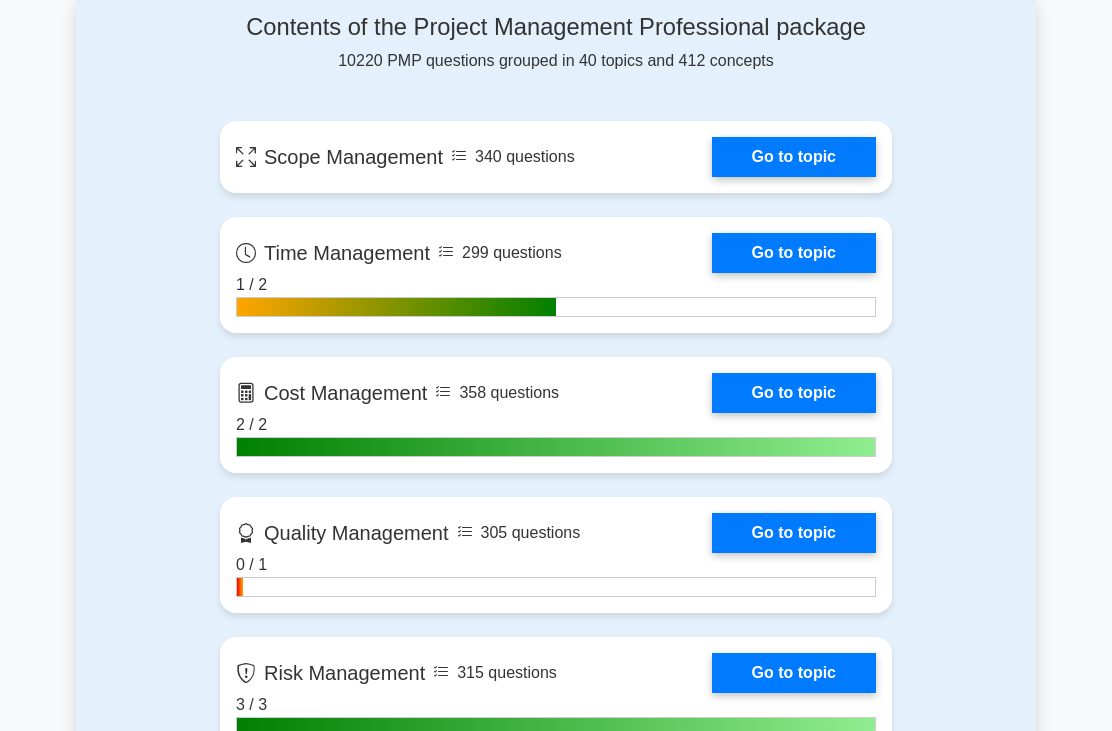 click on "Go to topic" at bounding box center (794, 157) 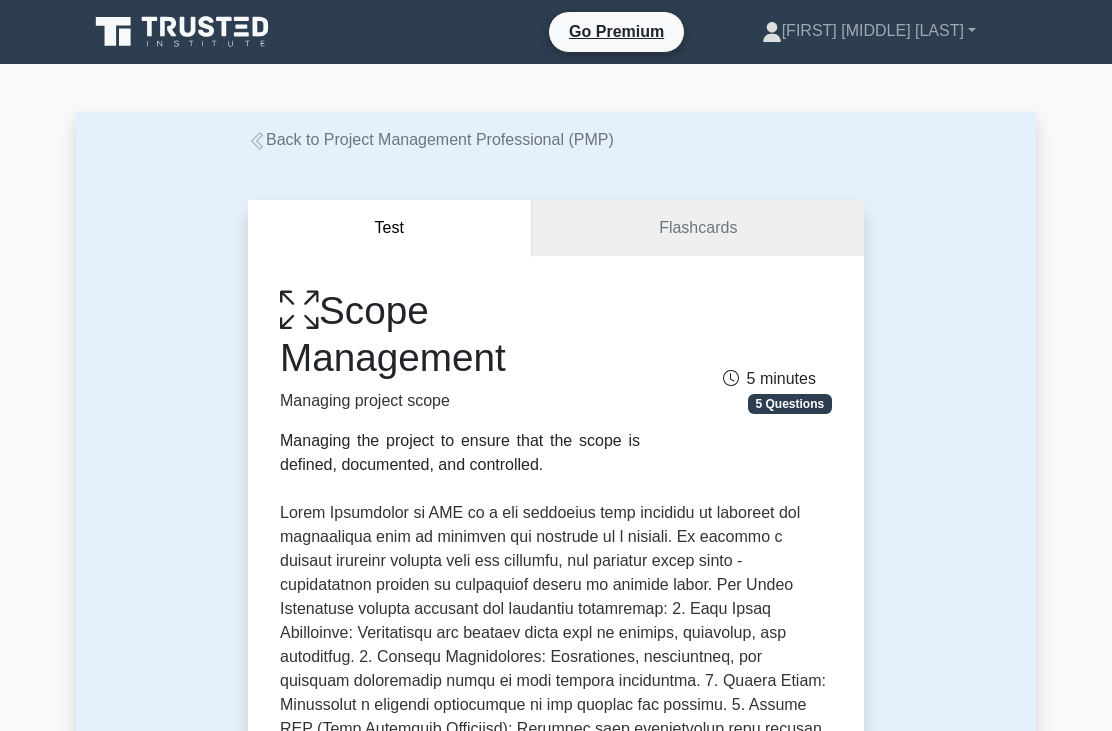 scroll, scrollTop: 0, scrollLeft: 0, axis: both 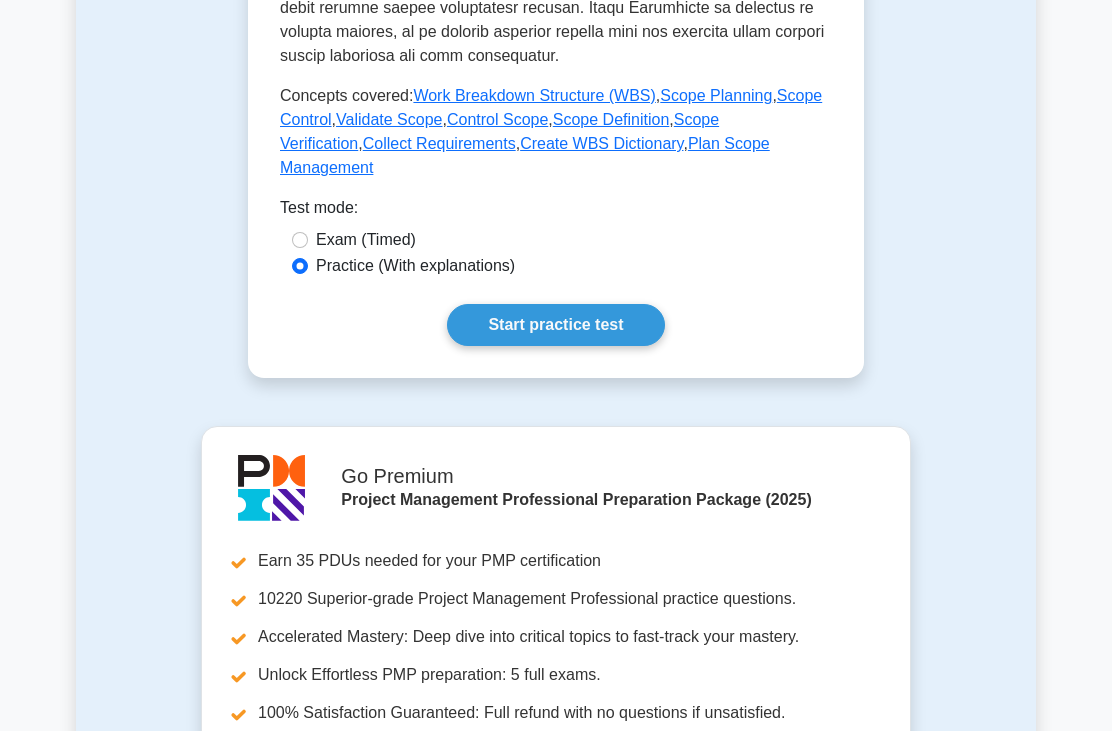 click on "Start practice test" at bounding box center (555, 325) 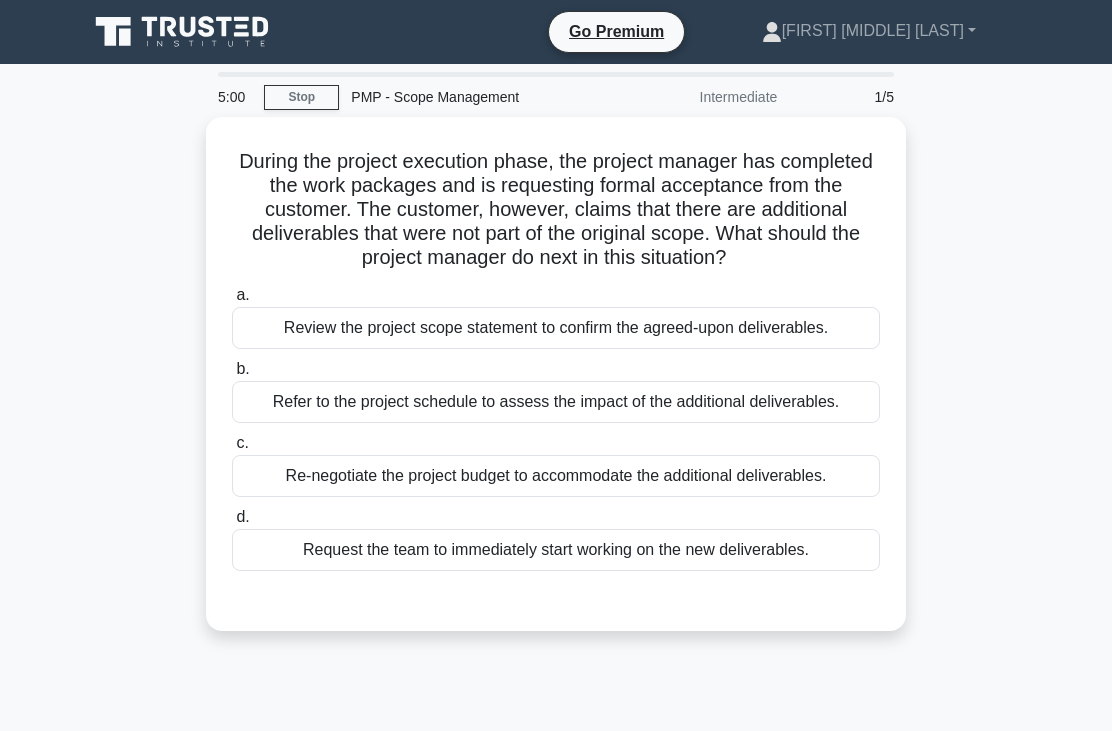 scroll, scrollTop: 0, scrollLeft: 0, axis: both 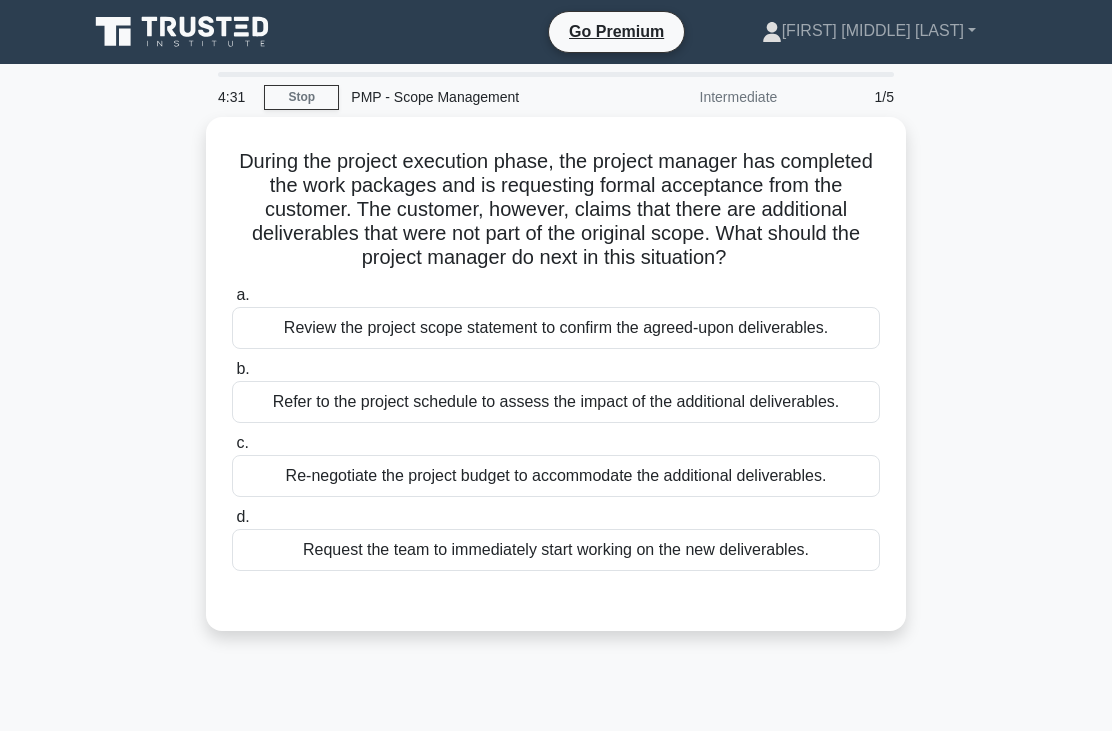 click on "Review the project scope statement to confirm the agreed-upon deliverables." at bounding box center (556, 328) 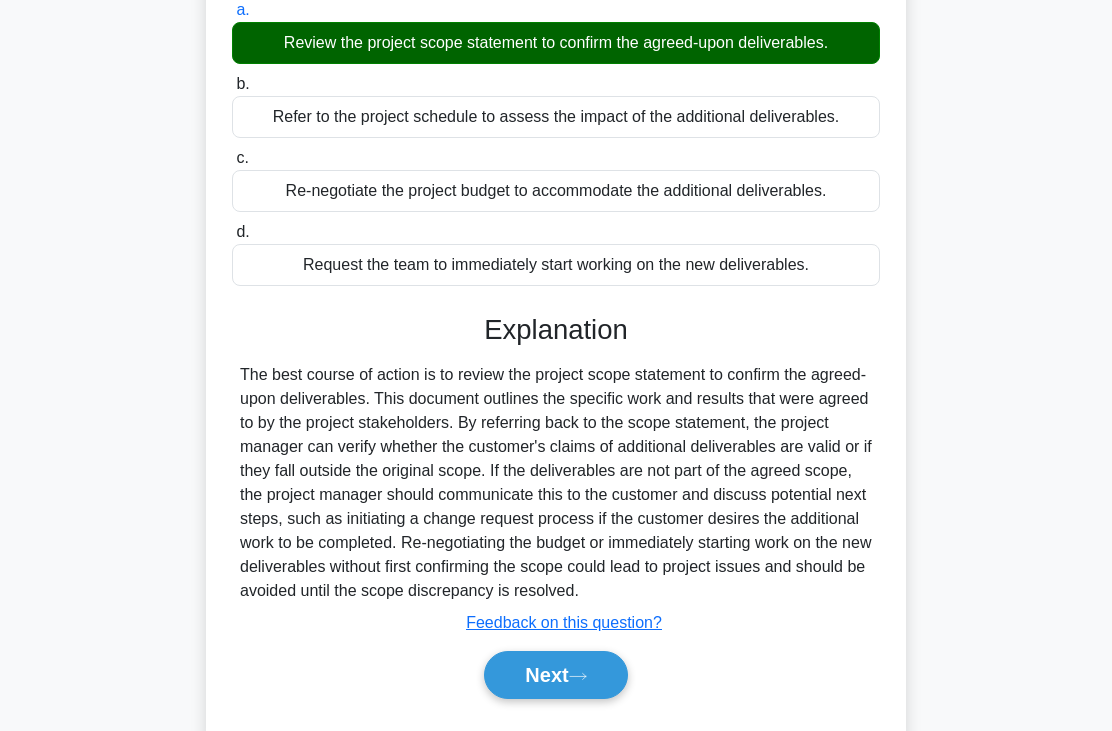 scroll, scrollTop: 285, scrollLeft: 0, axis: vertical 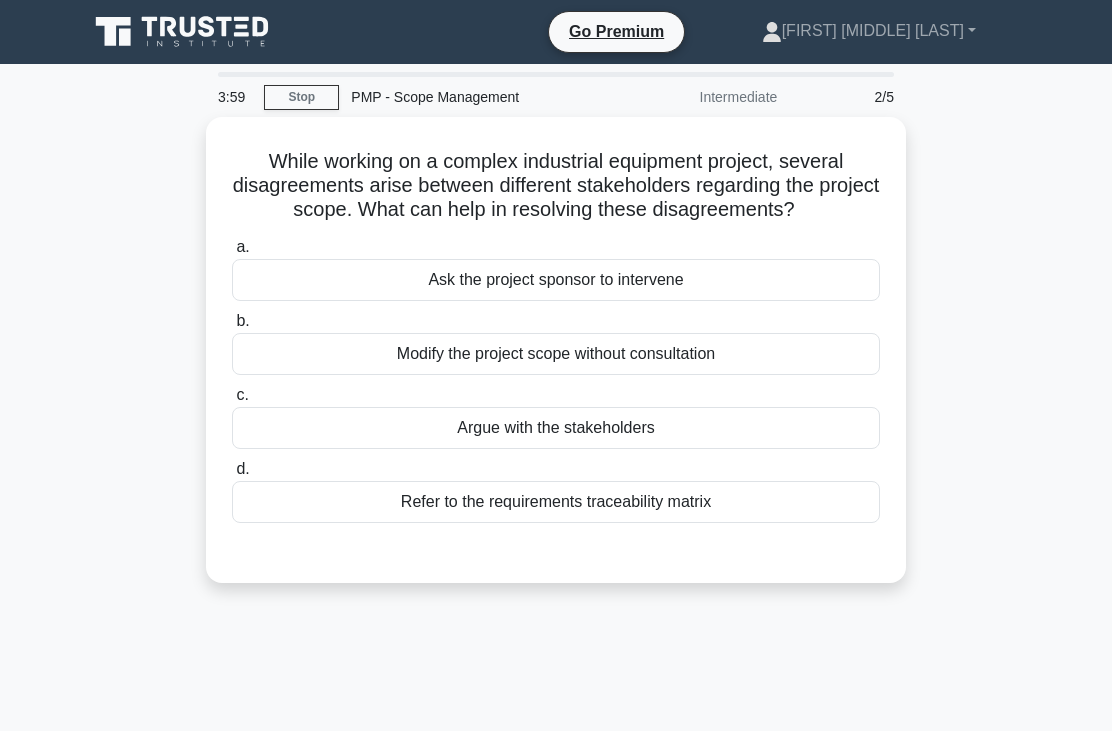 click on "Refer to the requirements traceability matrix" at bounding box center (556, 502) 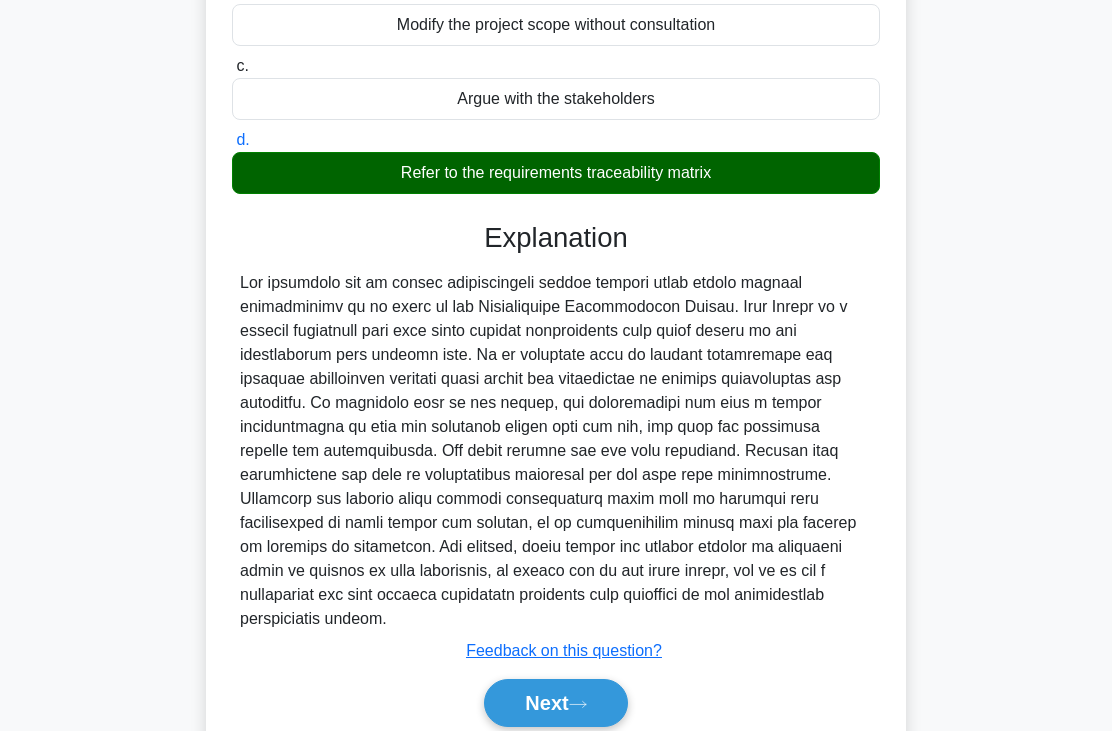 scroll, scrollTop: 329, scrollLeft: 0, axis: vertical 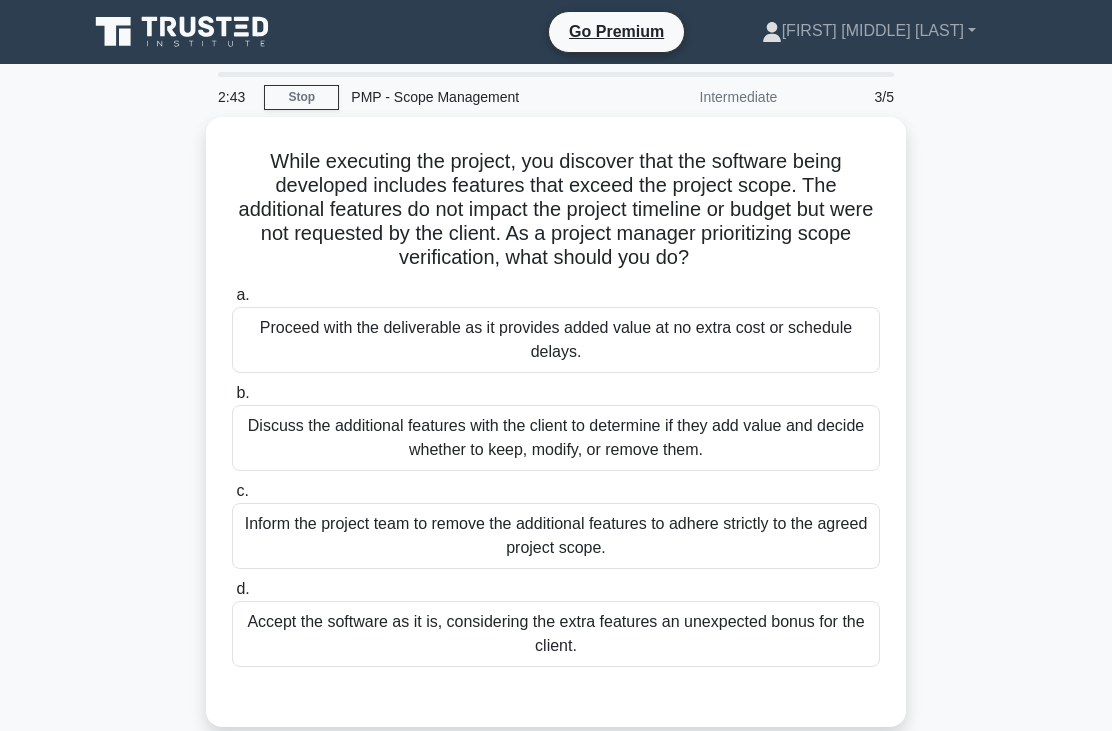 click on "Inform the project team to remove the additional features to adhere strictly to the agreed project scope." at bounding box center [556, 536] 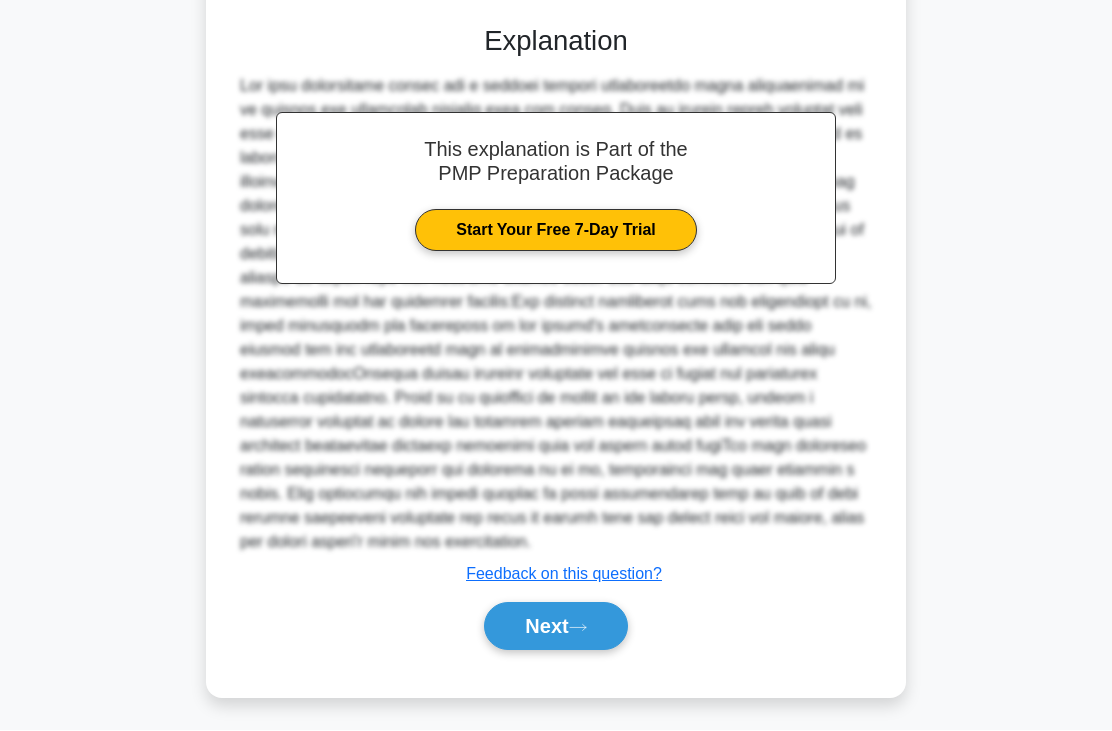 scroll, scrollTop: 703, scrollLeft: 0, axis: vertical 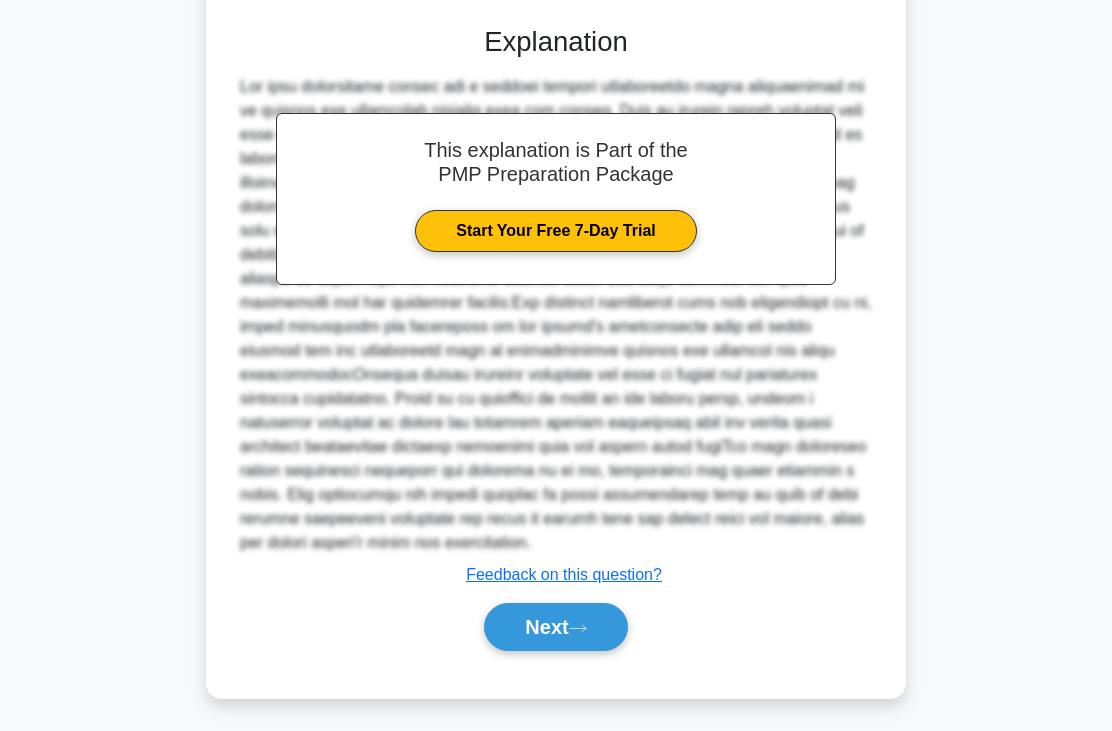 click on "Next" at bounding box center [555, 627] 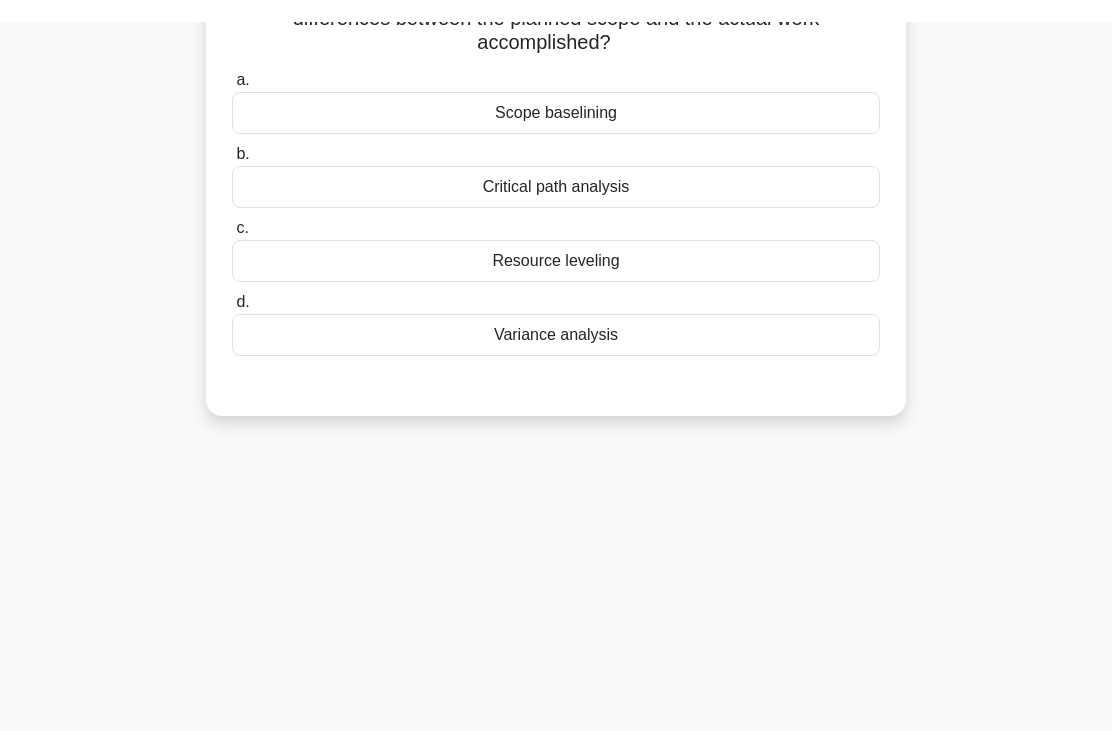 scroll, scrollTop: 0, scrollLeft: 0, axis: both 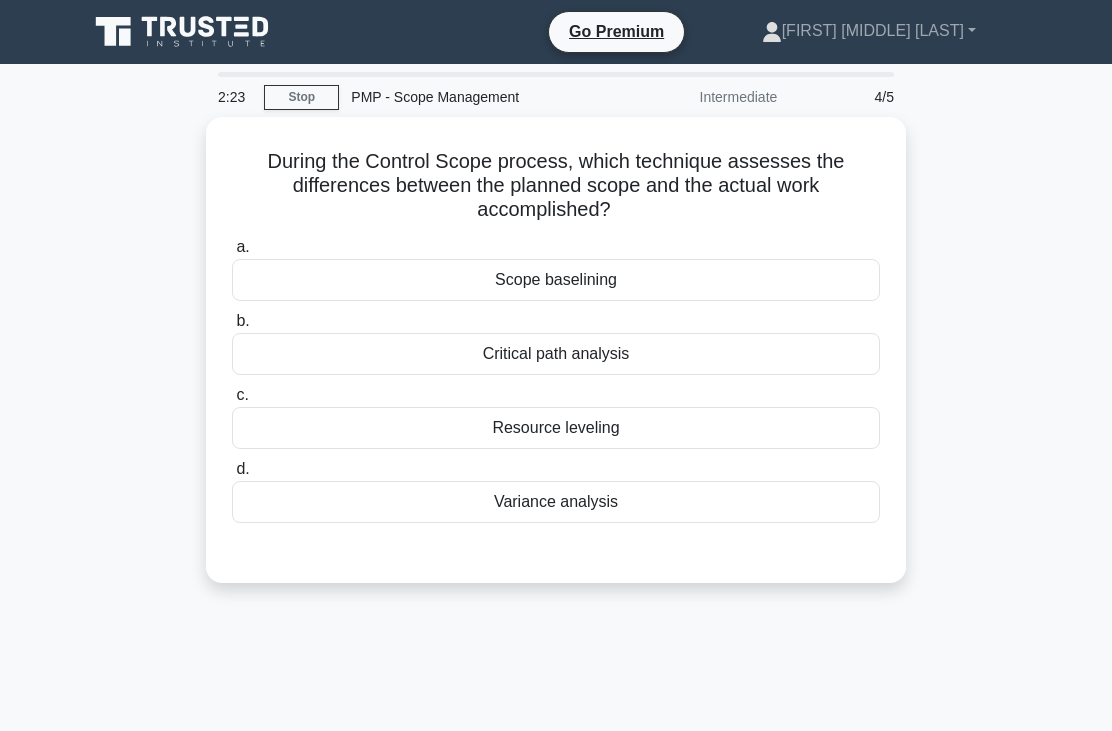 click on "Variance analysis" at bounding box center [556, 502] 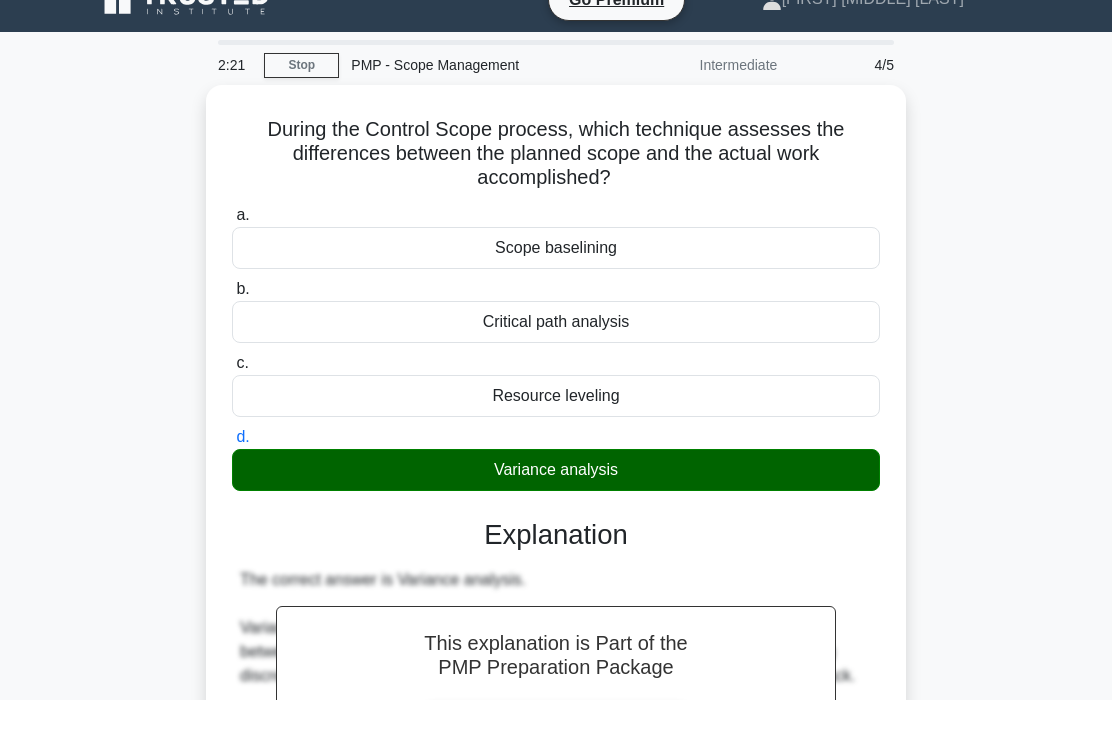 scroll, scrollTop: 285, scrollLeft: 0, axis: vertical 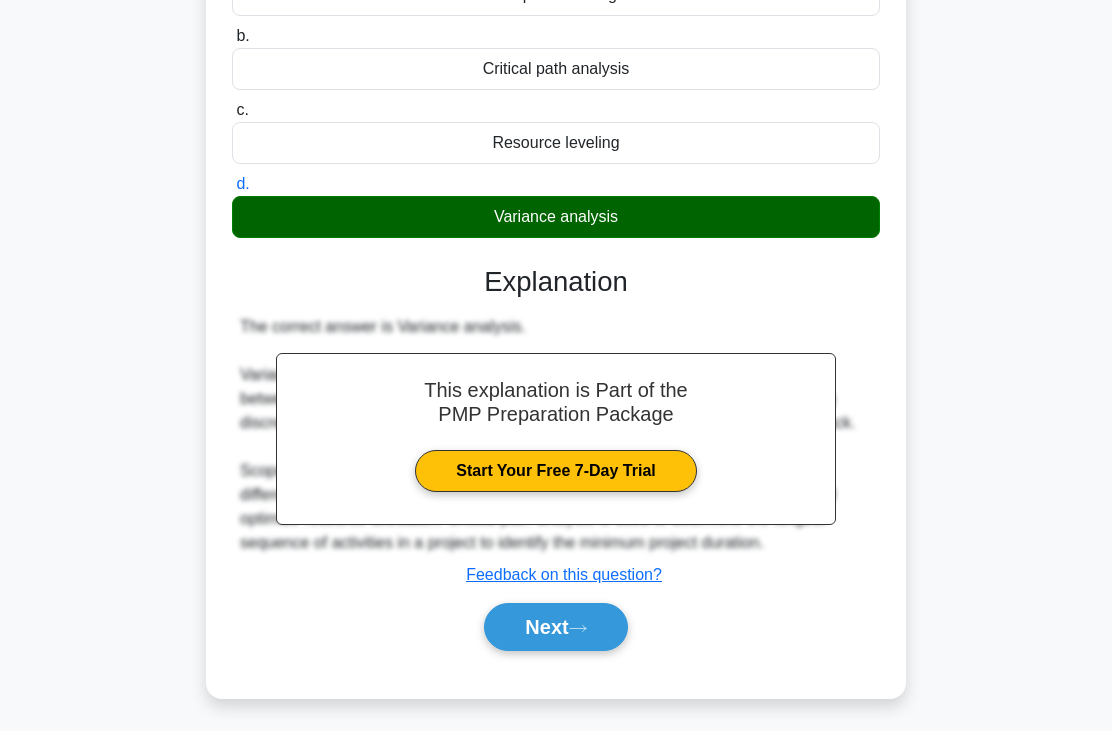 click on "Next" at bounding box center (555, 627) 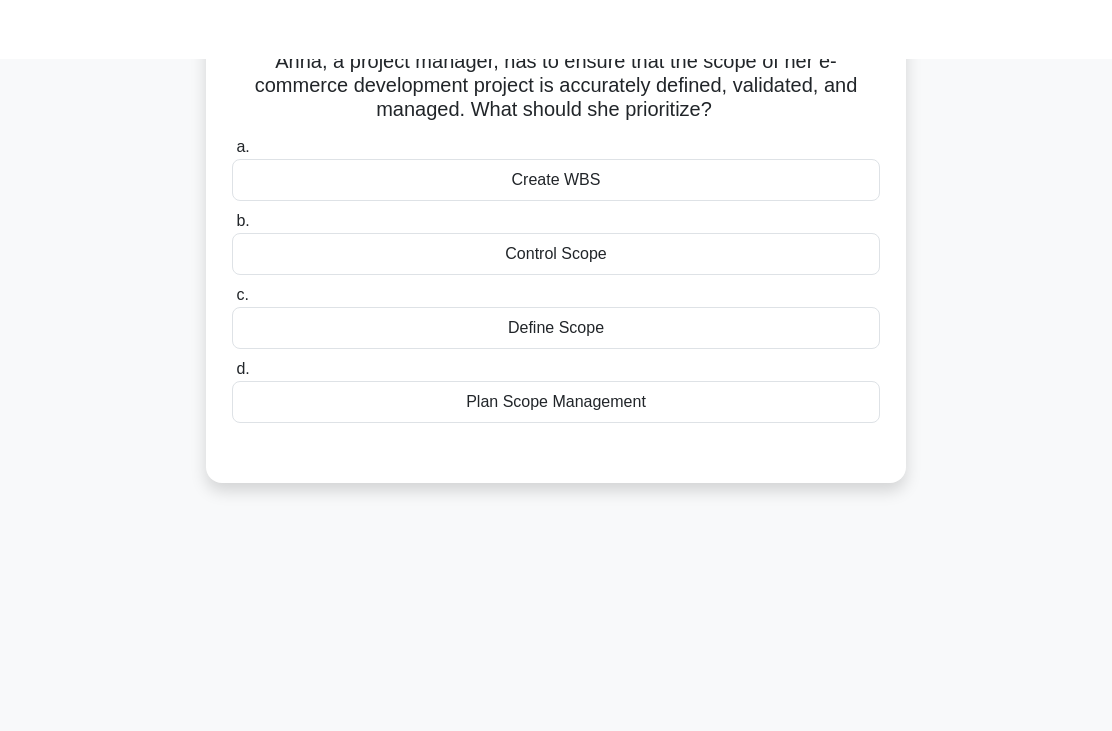 scroll, scrollTop: 0, scrollLeft: 0, axis: both 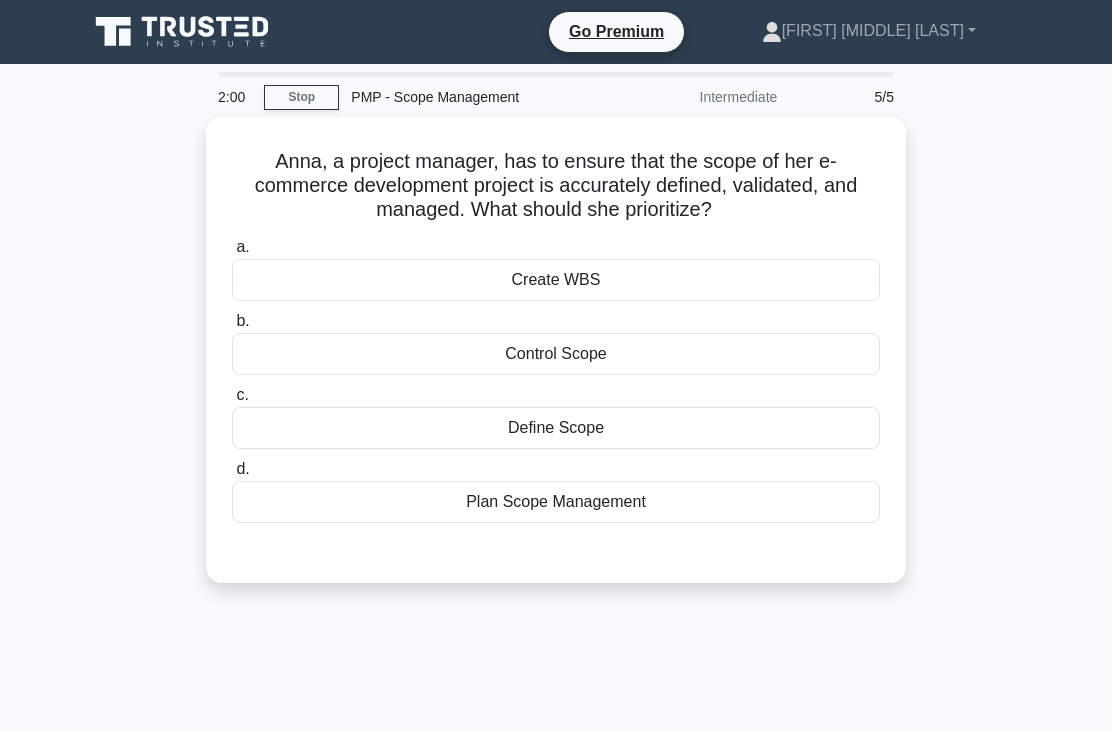 click on "Plan Scope Management" at bounding box center (556, 502) 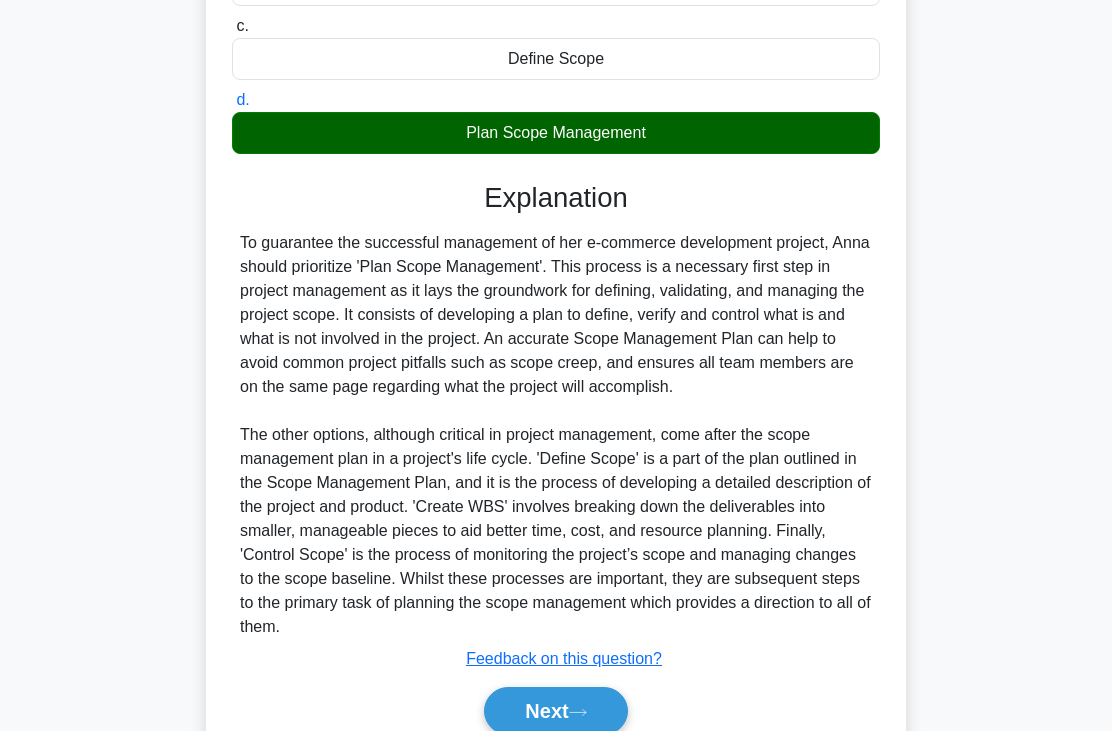 scroll, scrollTop: 437, scrollLeft: 0, axis: vertical 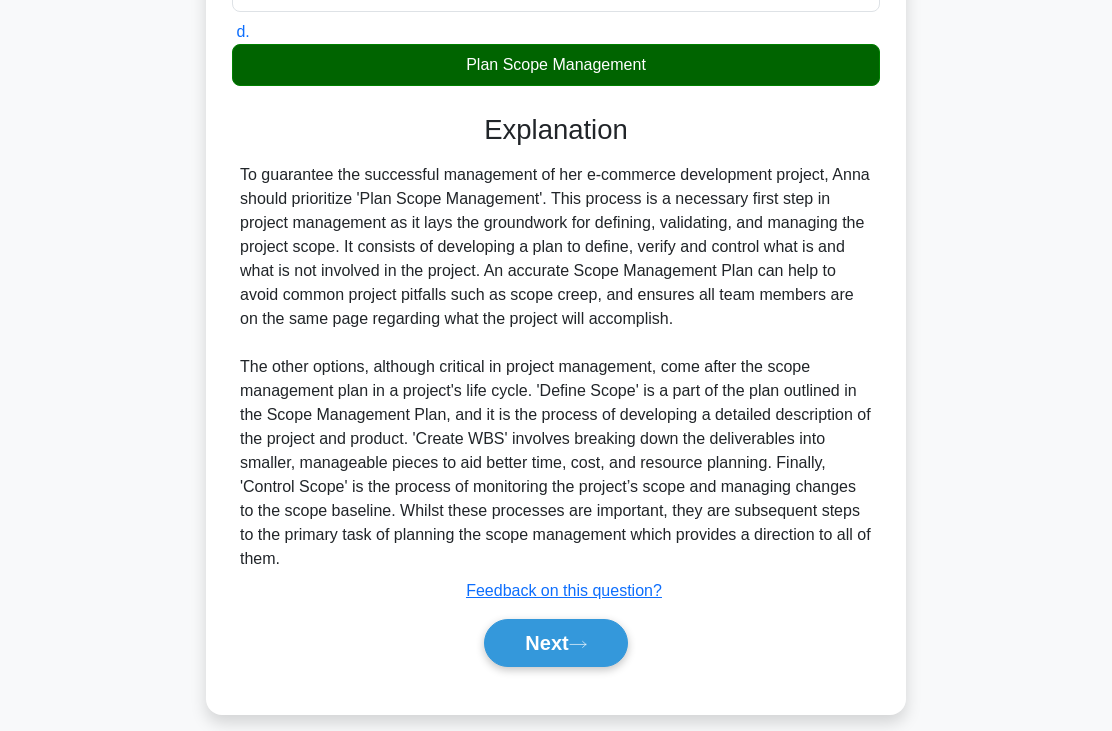 click 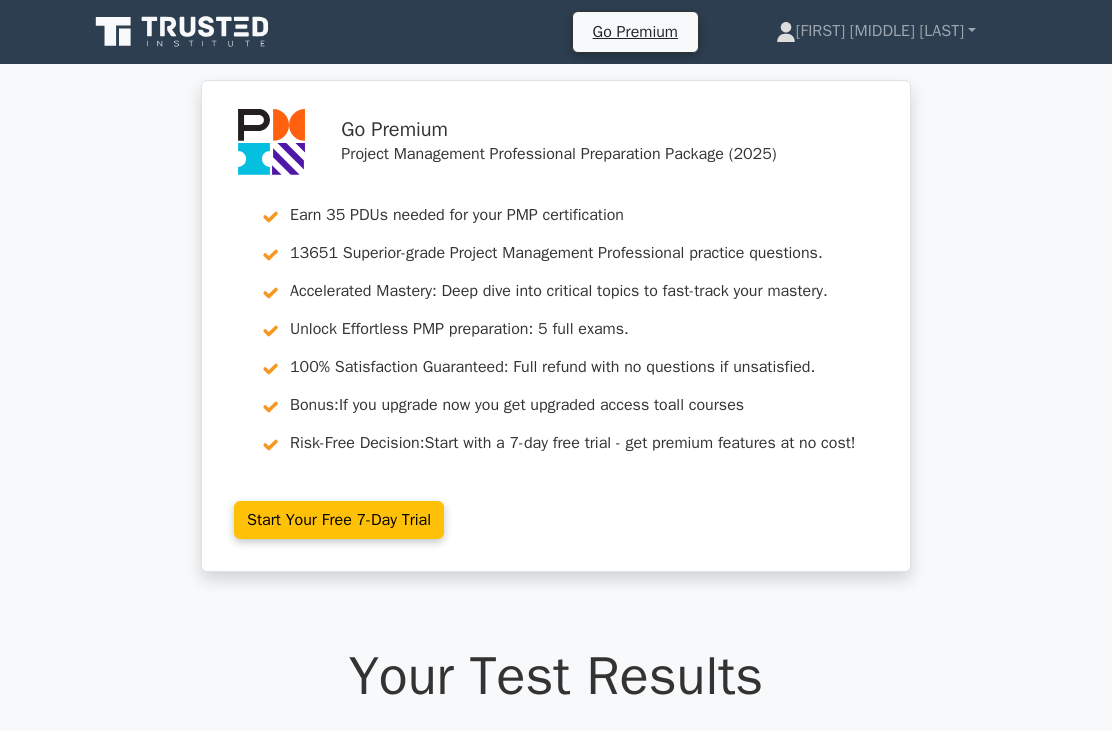 scroll, scrollTop: 0, scrollLeft: 0, axis: both 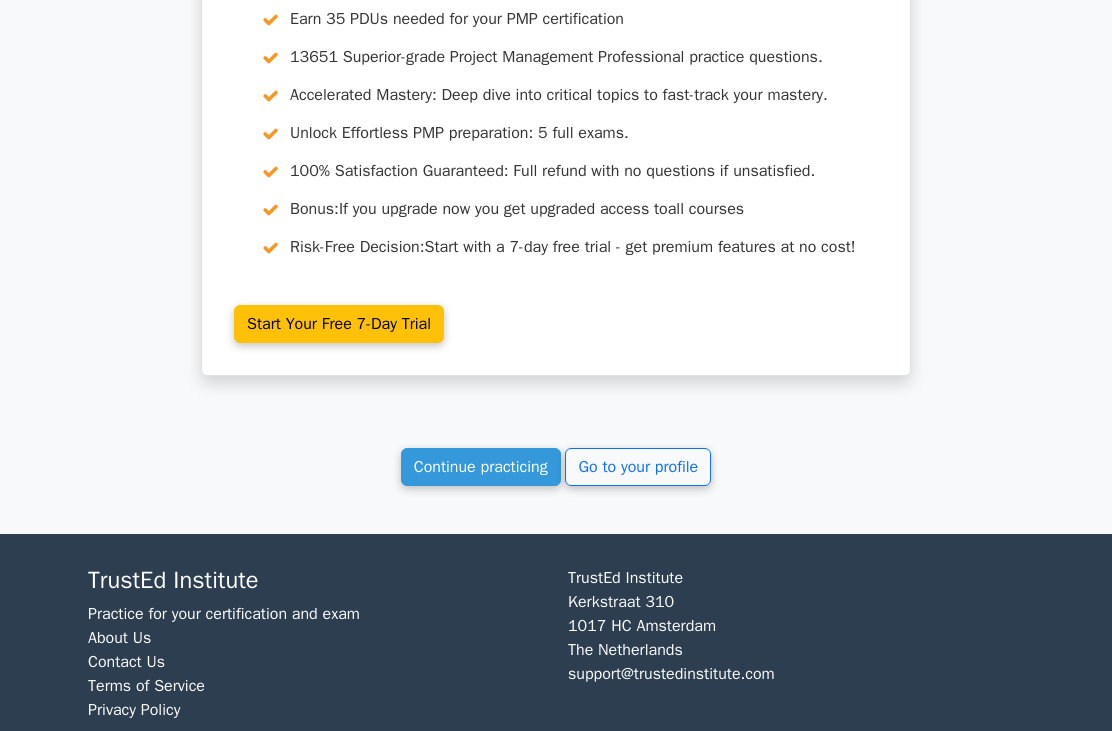 click on "Continue practicing" at bounding box center [481, 467] 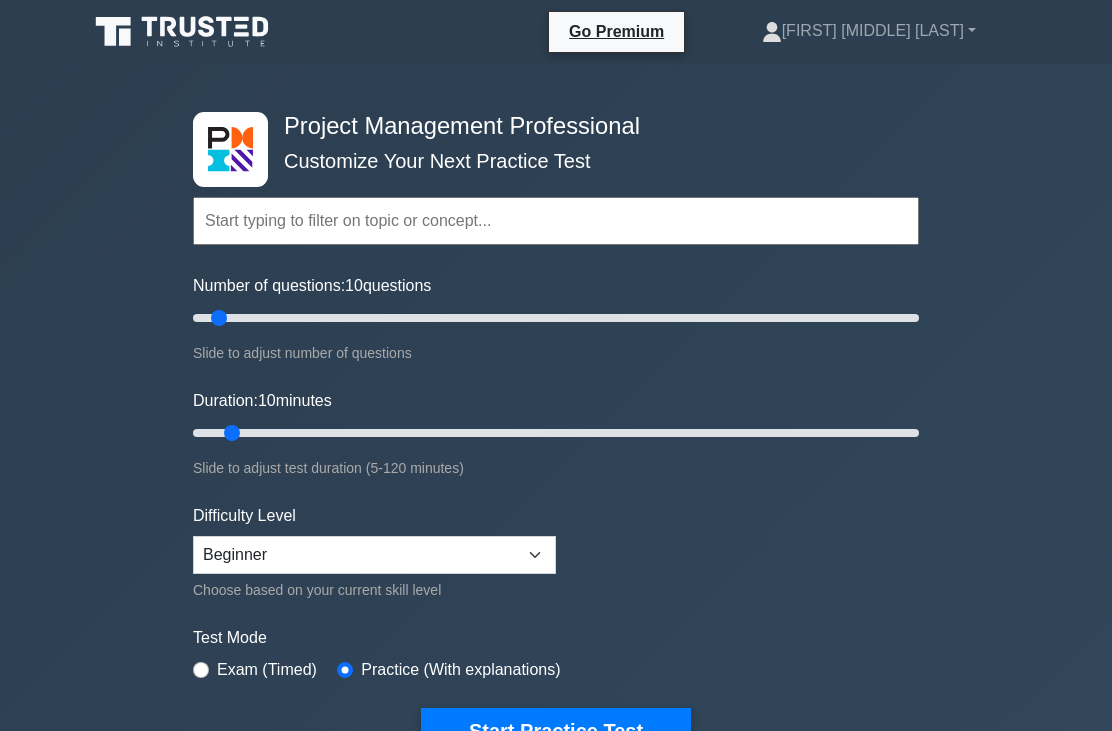 scroll, scrollTop: 0, scrollLeft: 0, axis: both 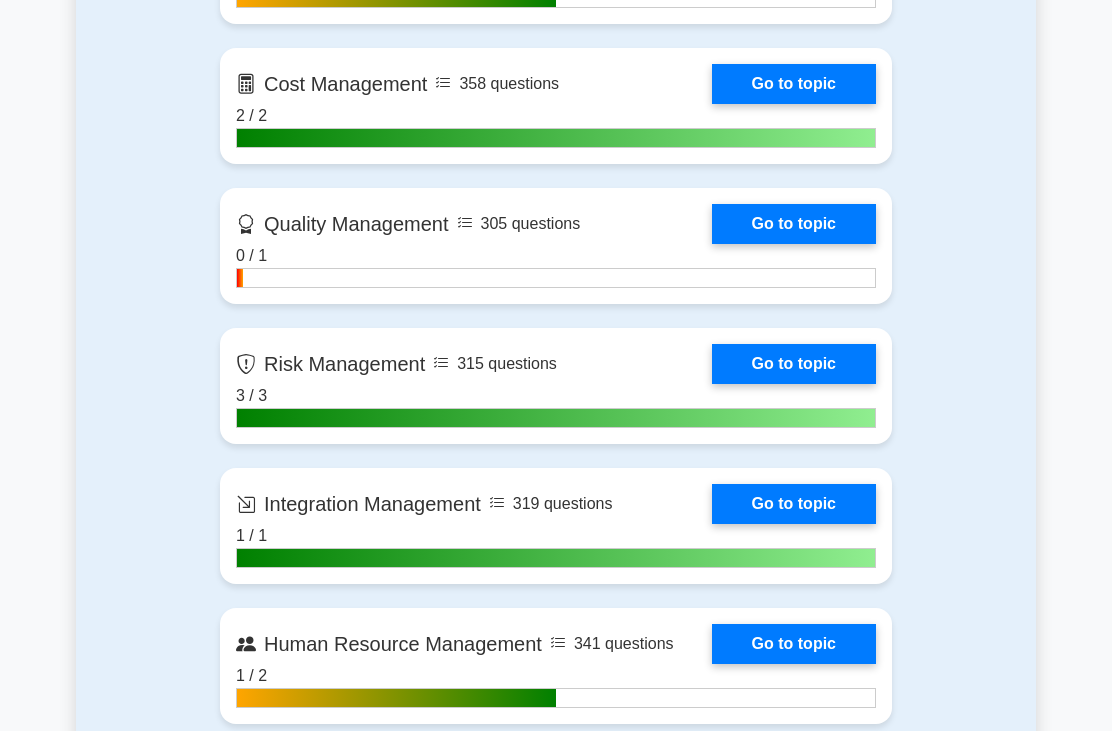 click on "Go to topic" at bounding box center [794, 224] 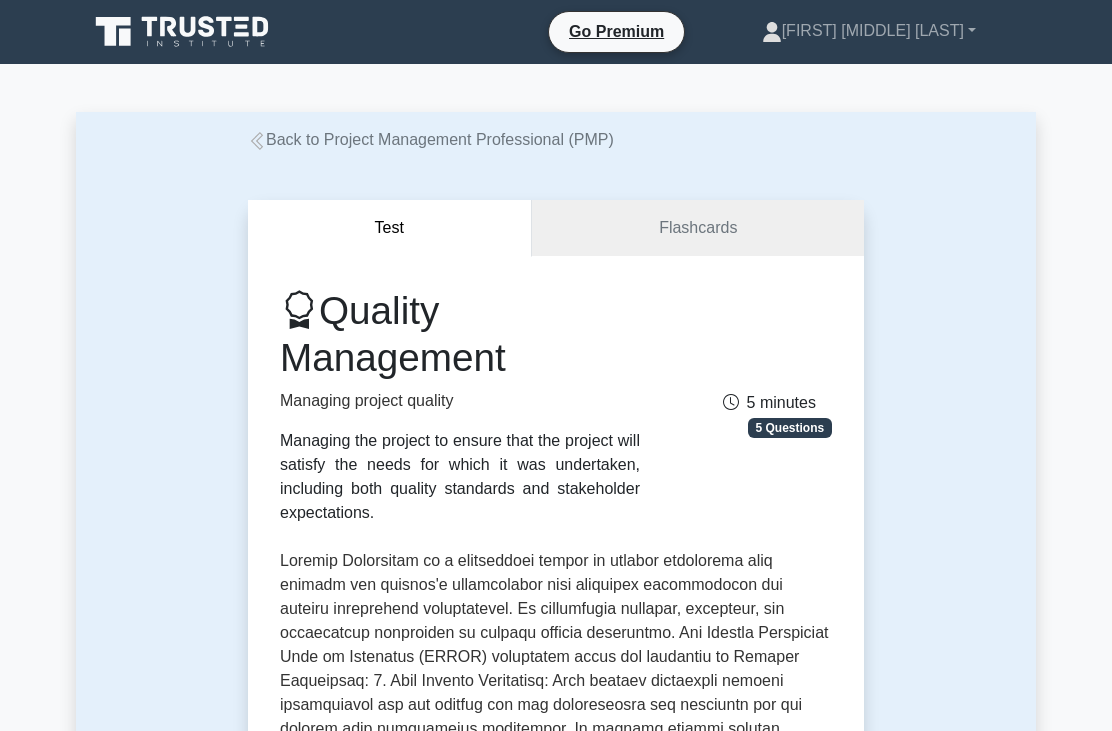 scroll, scrollTop: 0, scrollLeft: 0, axis: both 